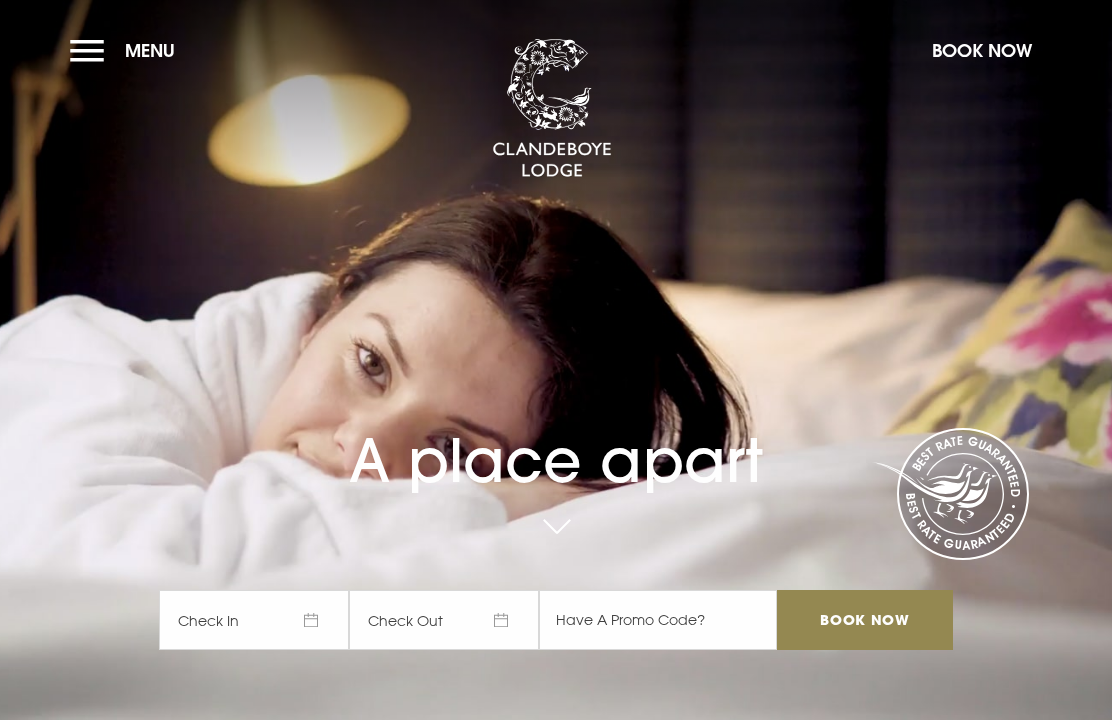 scroll, scrollTop: 0, scrollLeft: 0, axis: both 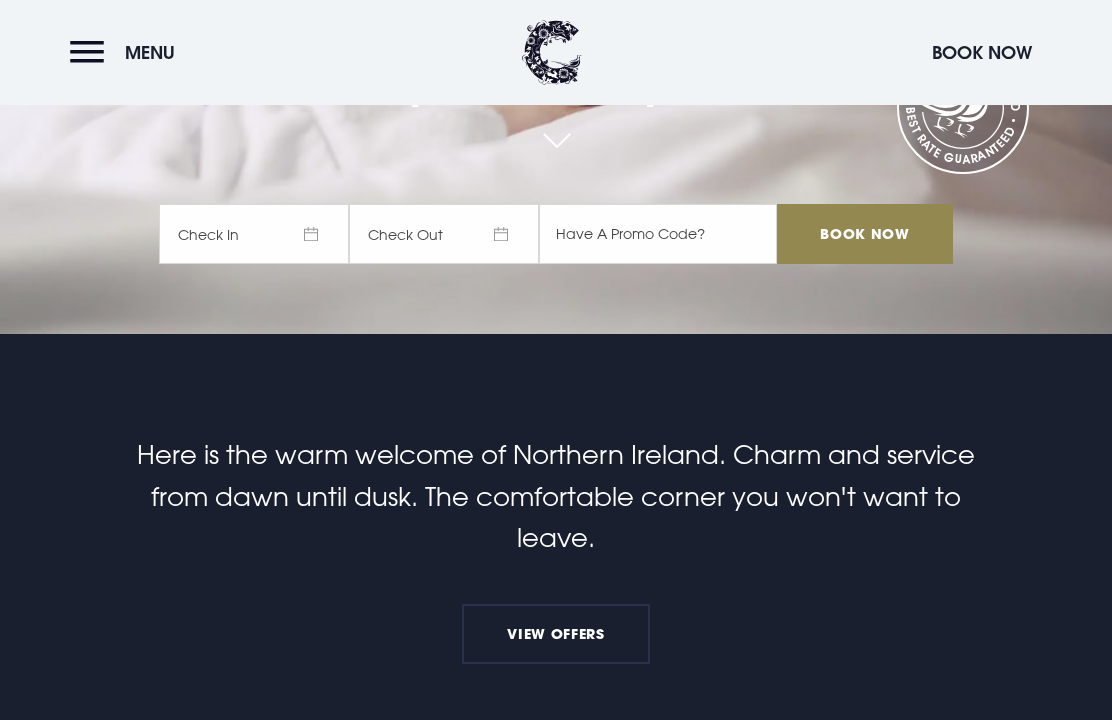 click on "Check In" at bounding box center (254, 234) 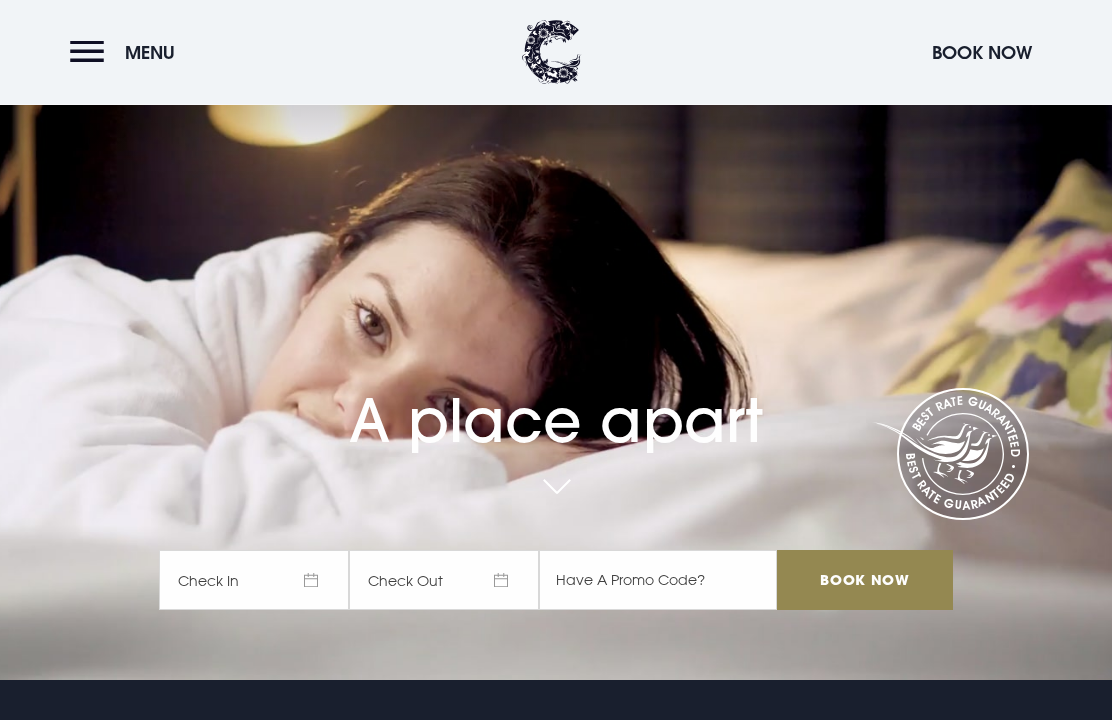scroll, scrollTop: 10, scrollLeft: 0, axis: vertical 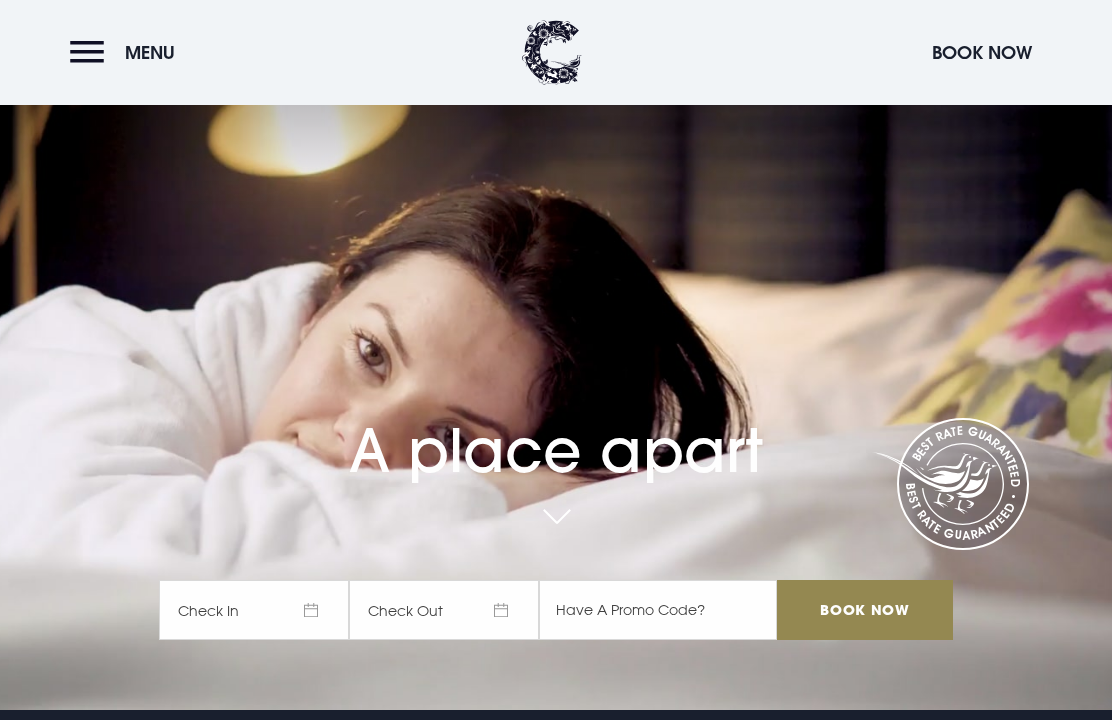 click on "Check In" at bounding box center [254, 610] 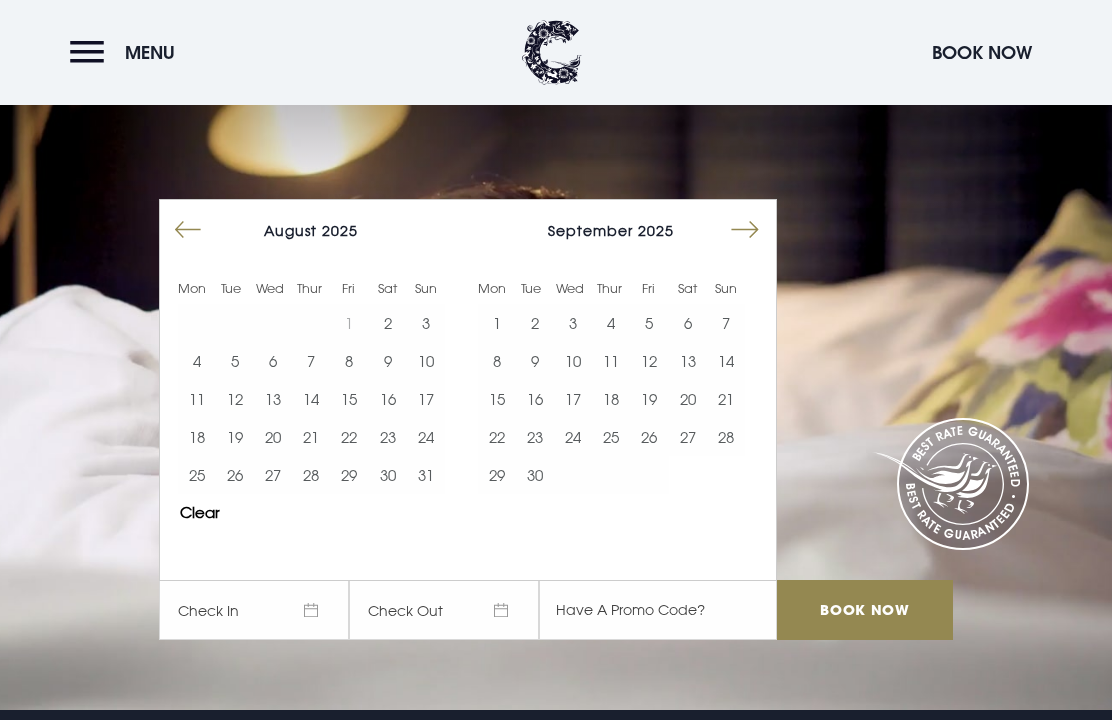 click on "14" at bounding box center [726, 361] 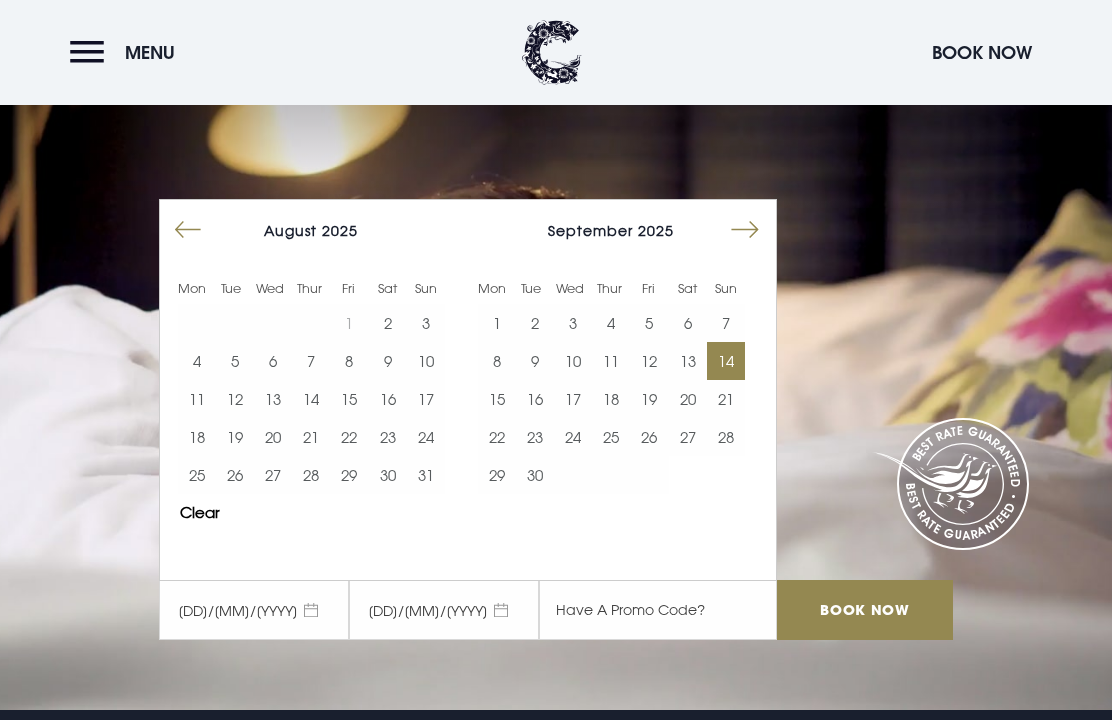 click on "16" at bounding box center [535, 399] 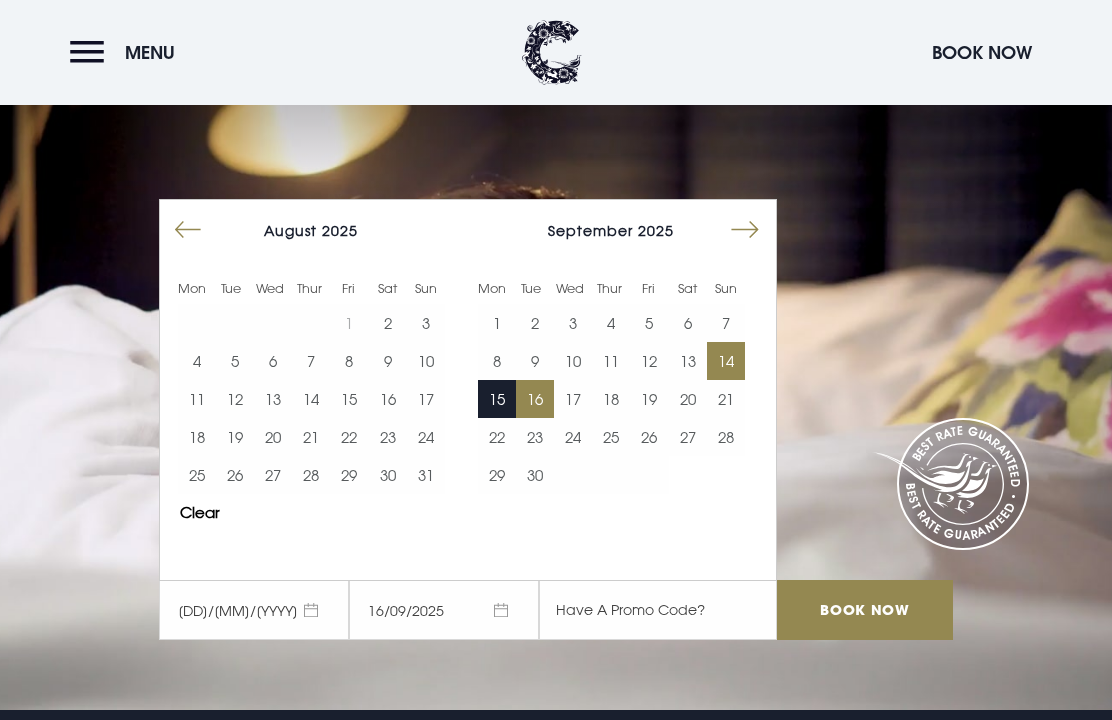 click on "Book Now" at bounding box center (865, 610) 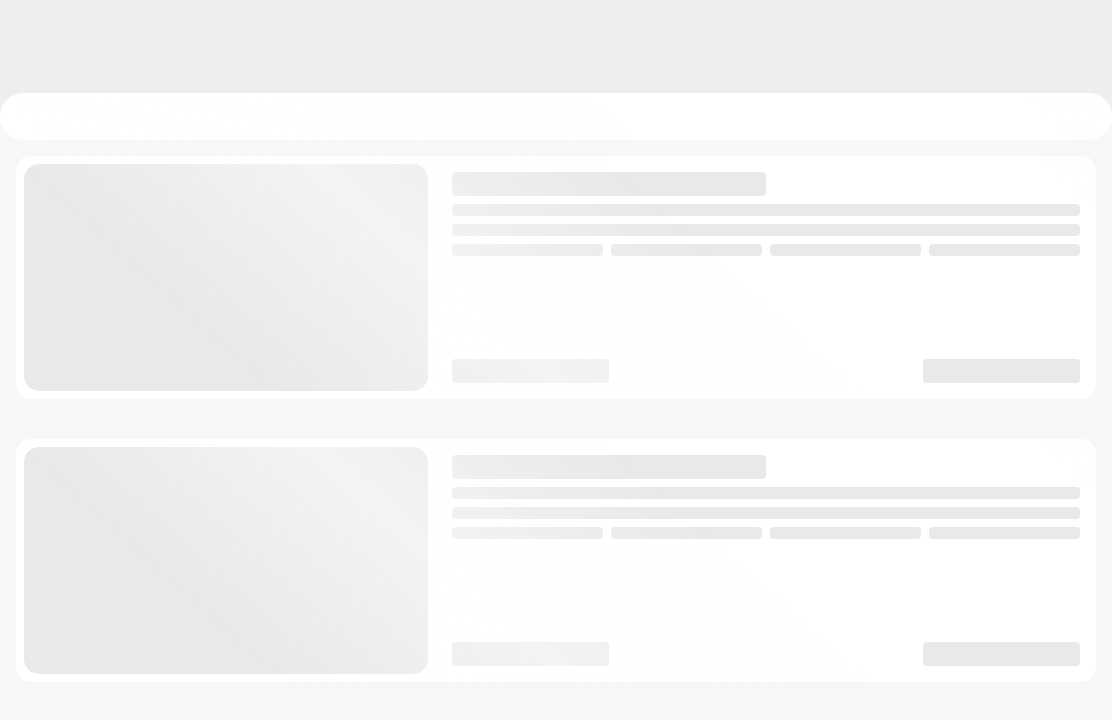 scroll, scrollTop: 0, scrollLeft: 0, axis: both 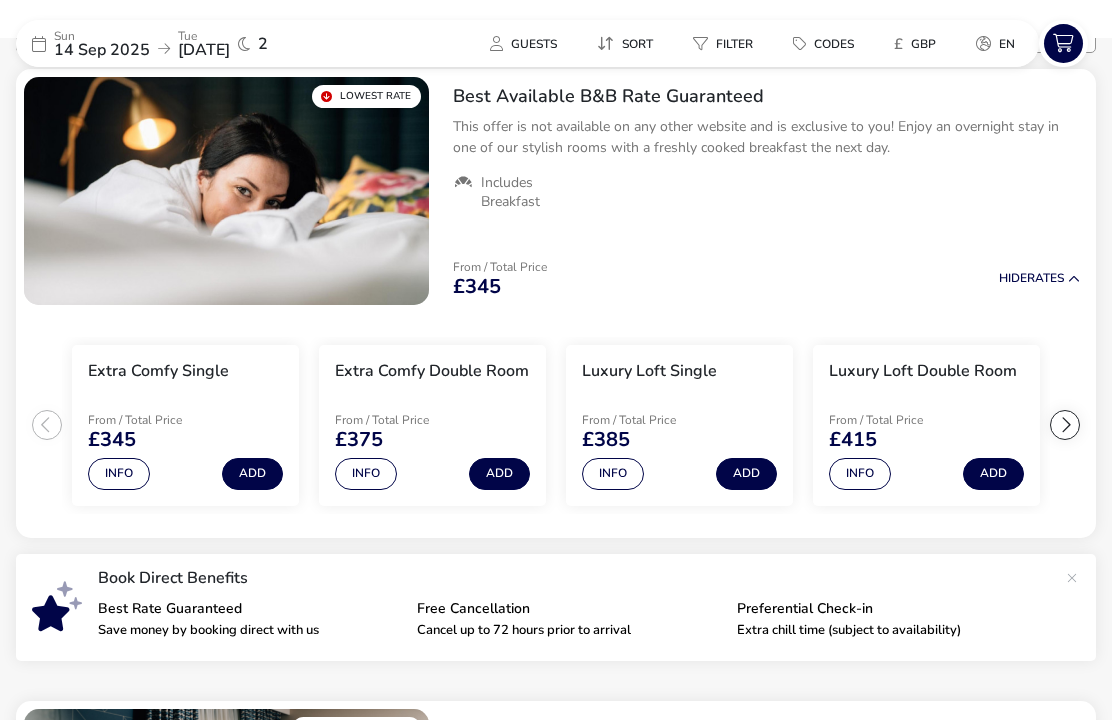 click on "Info" at bounding box center [119, 474] 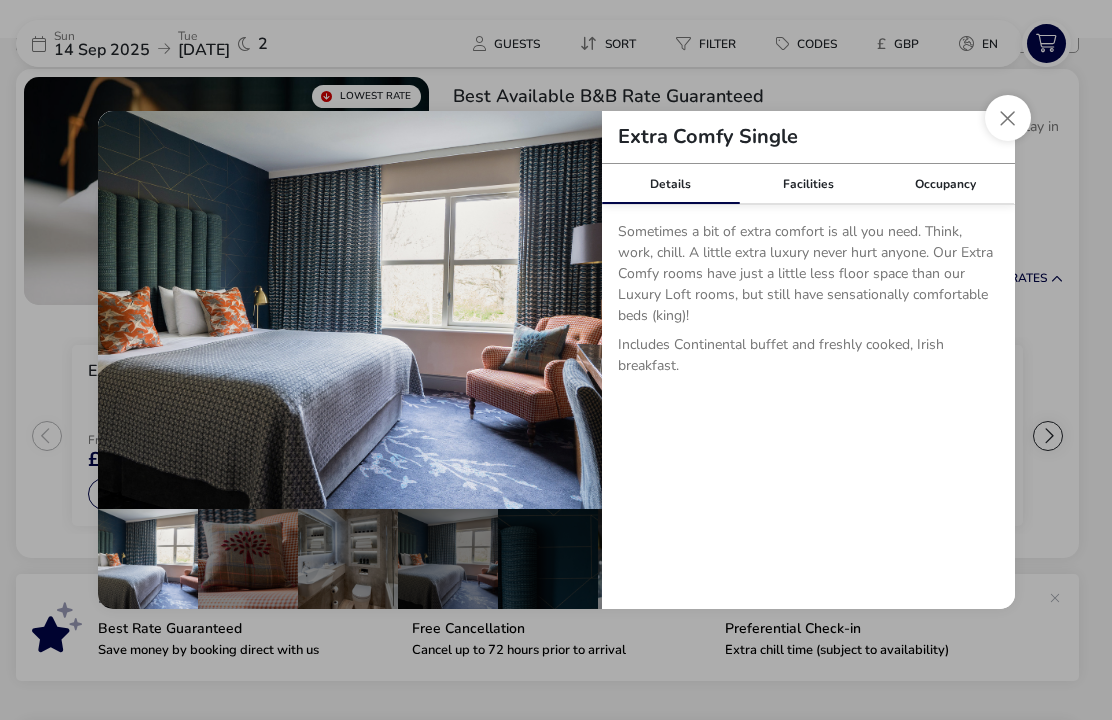 click on "Facilities" at bounding box center (808, 184) 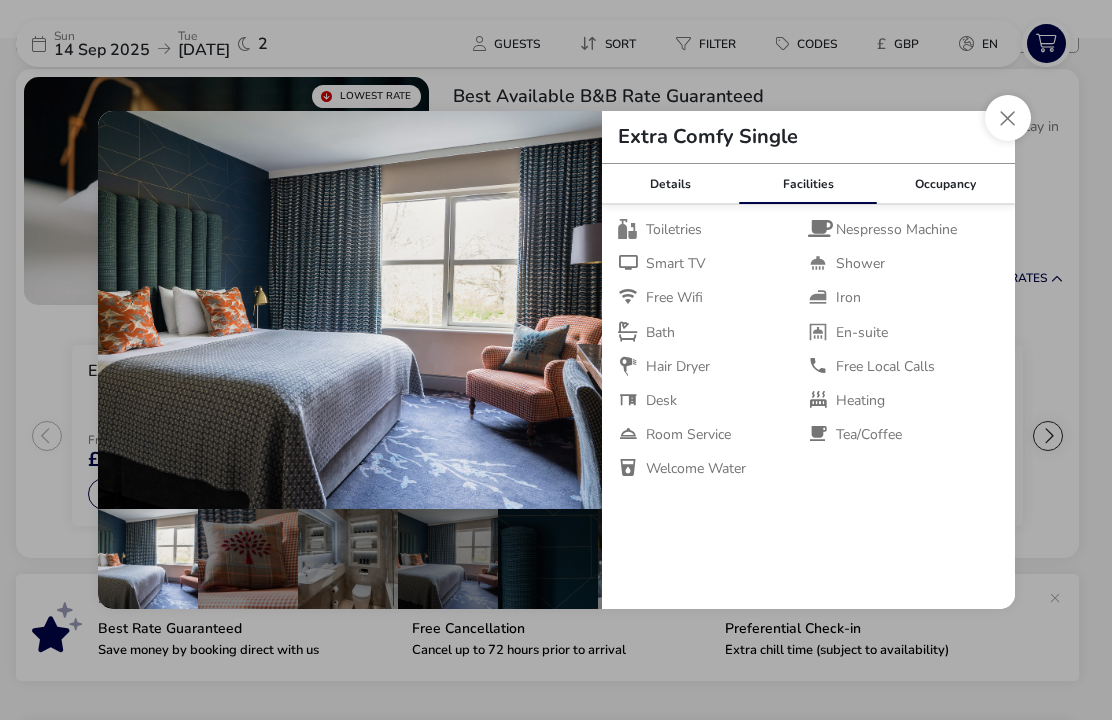 click at bounding box center [1008, 118] 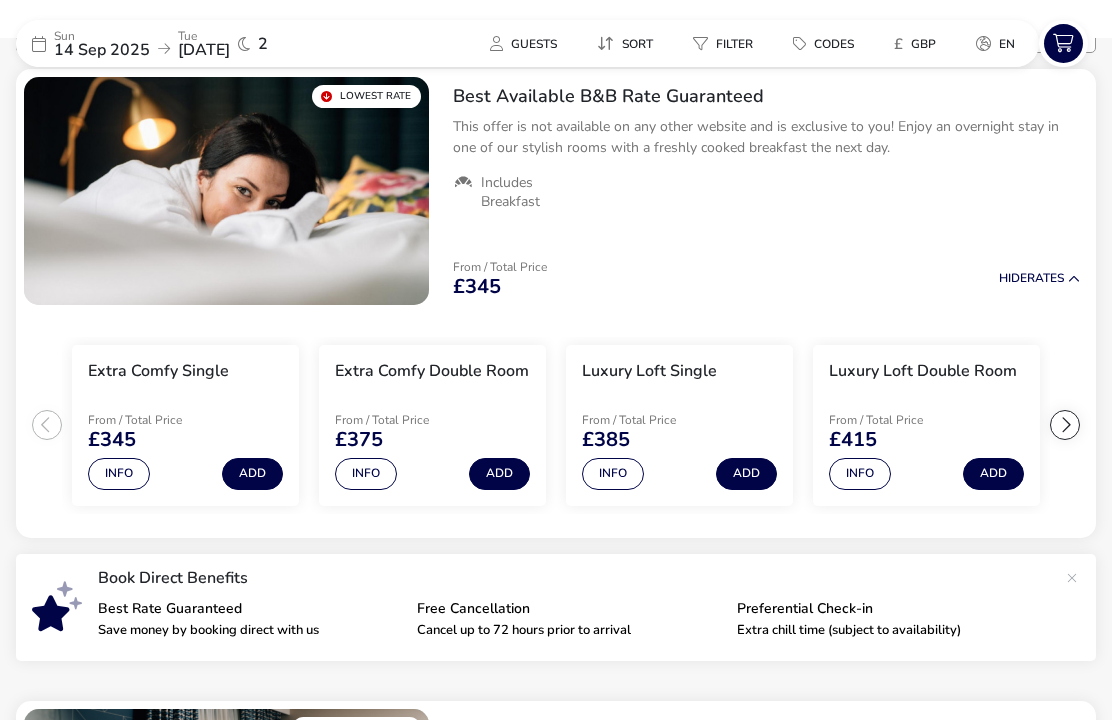 click on "Info" at bounding box center [119, 474] 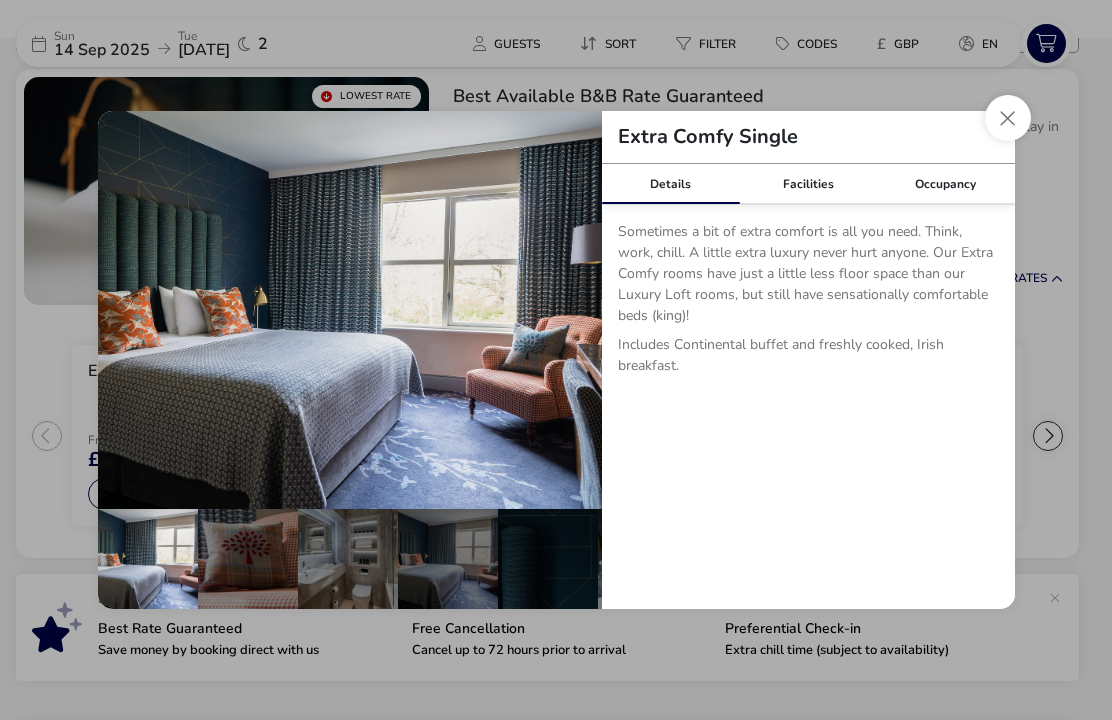 click on "Facilities" at bounding box center (808, 184) 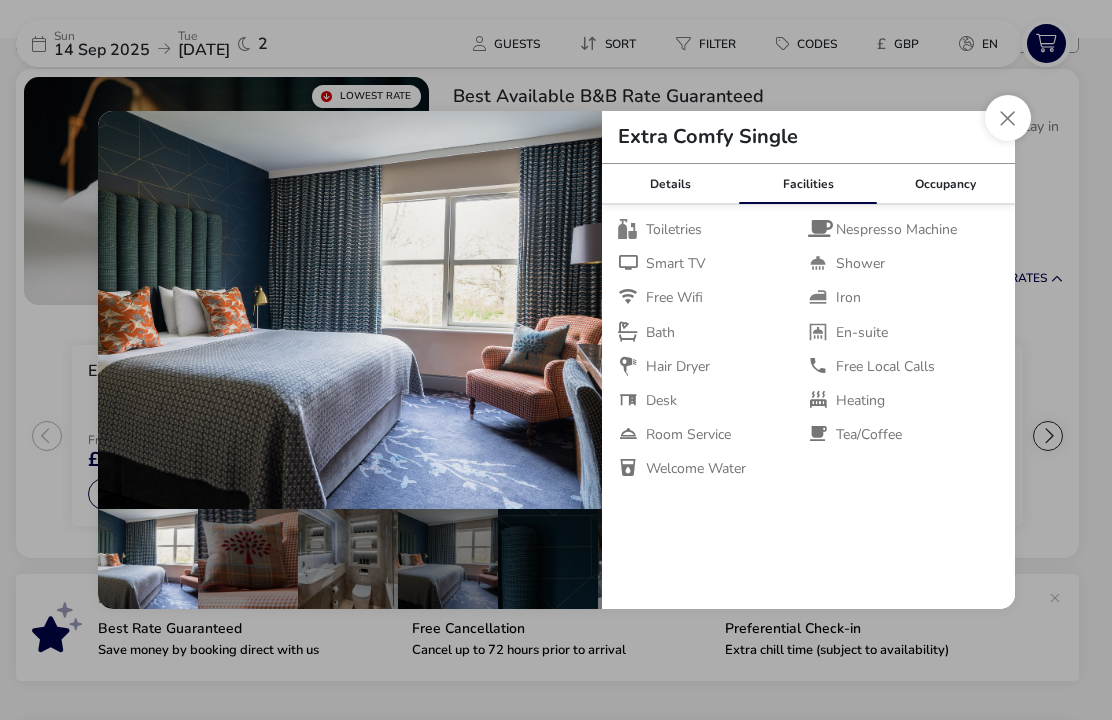 click at bounding box center (1008, 118) 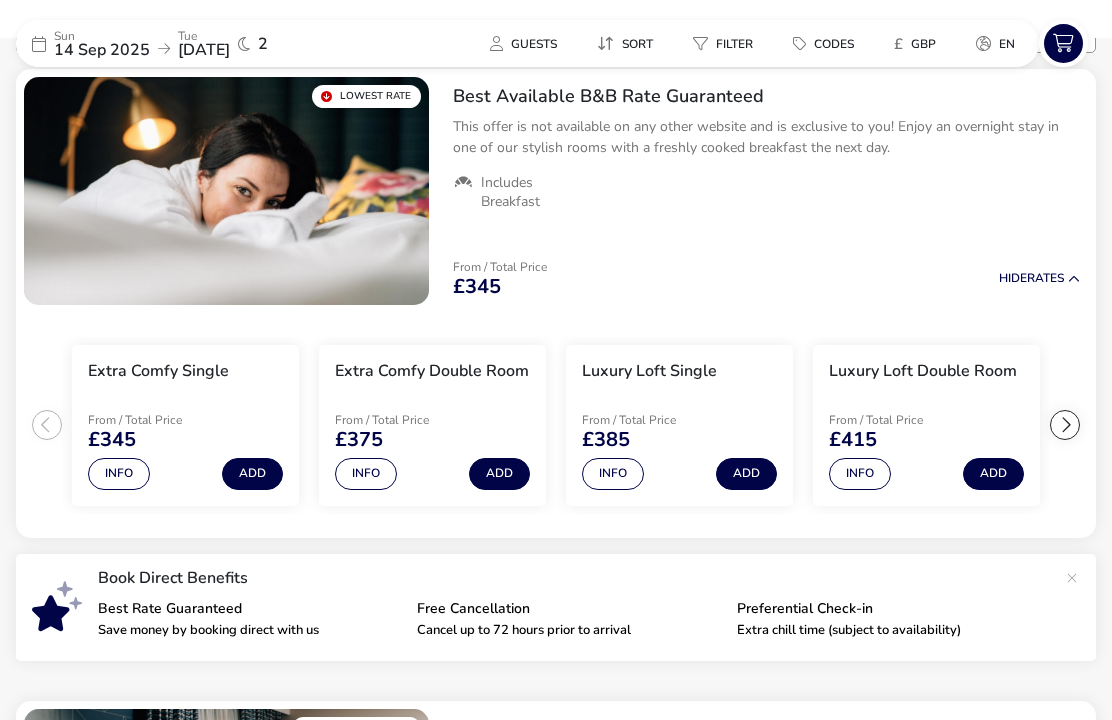 click on "Add" at bounding box center [252, 474] 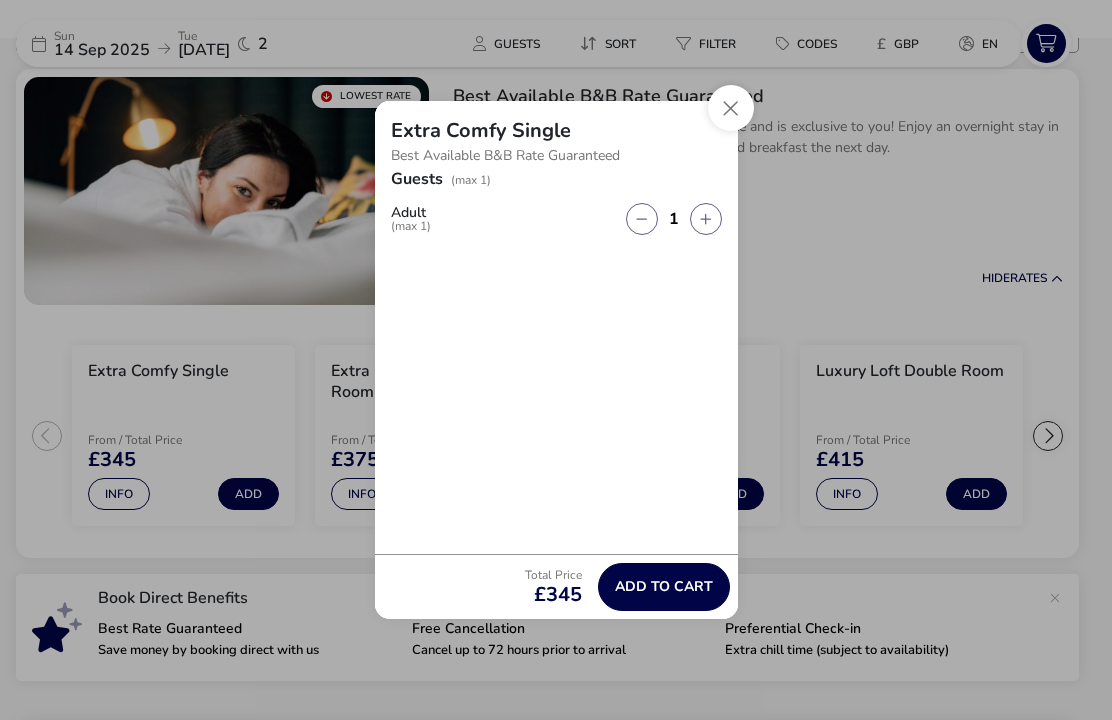 click on "Add to cart" at bounding box center [664, 586] 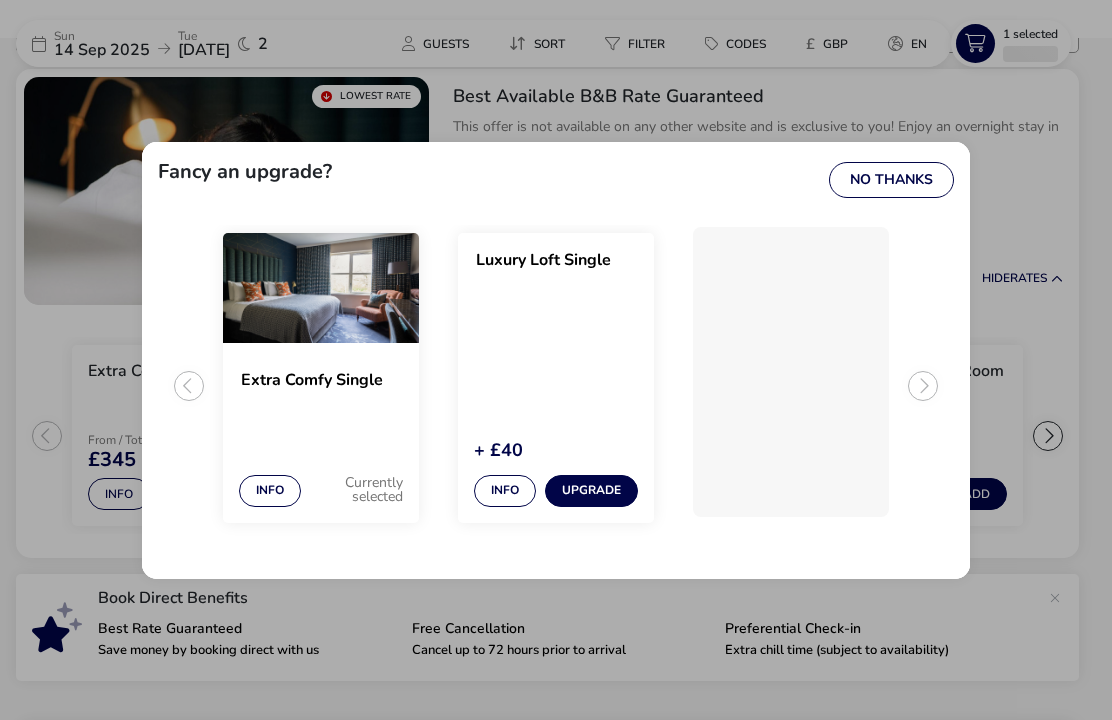 click on "No Thanks" at bounding box center (891, 180) 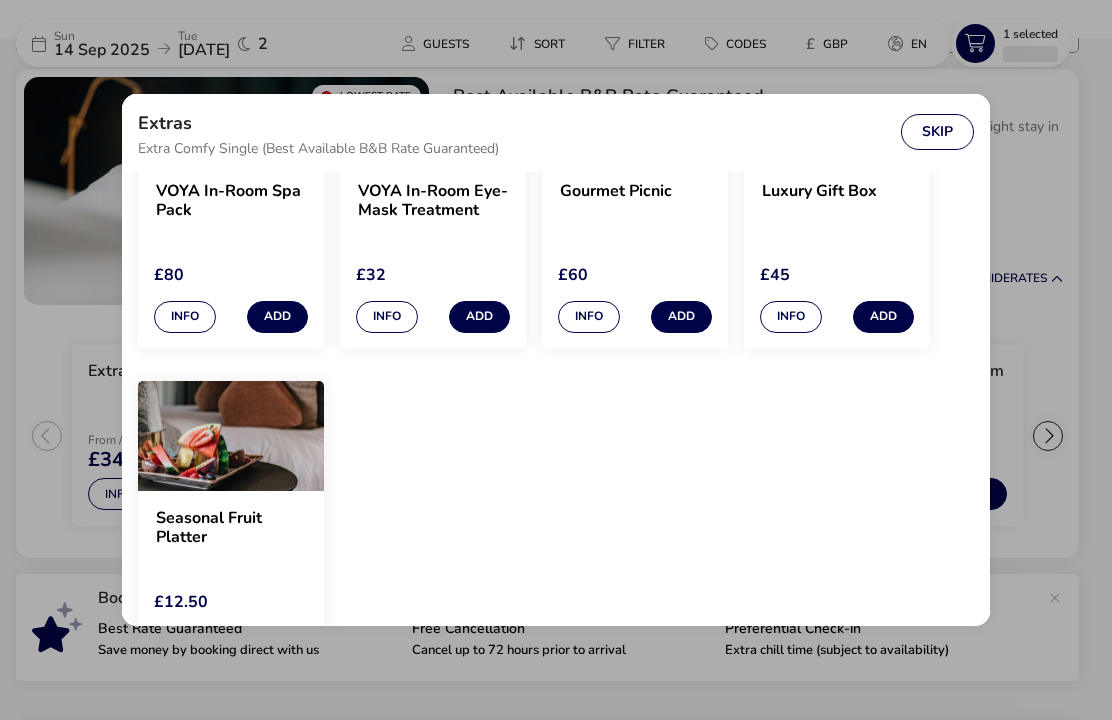scroll, scrollTop: 193, scrollLeft: 0, axis: vertical 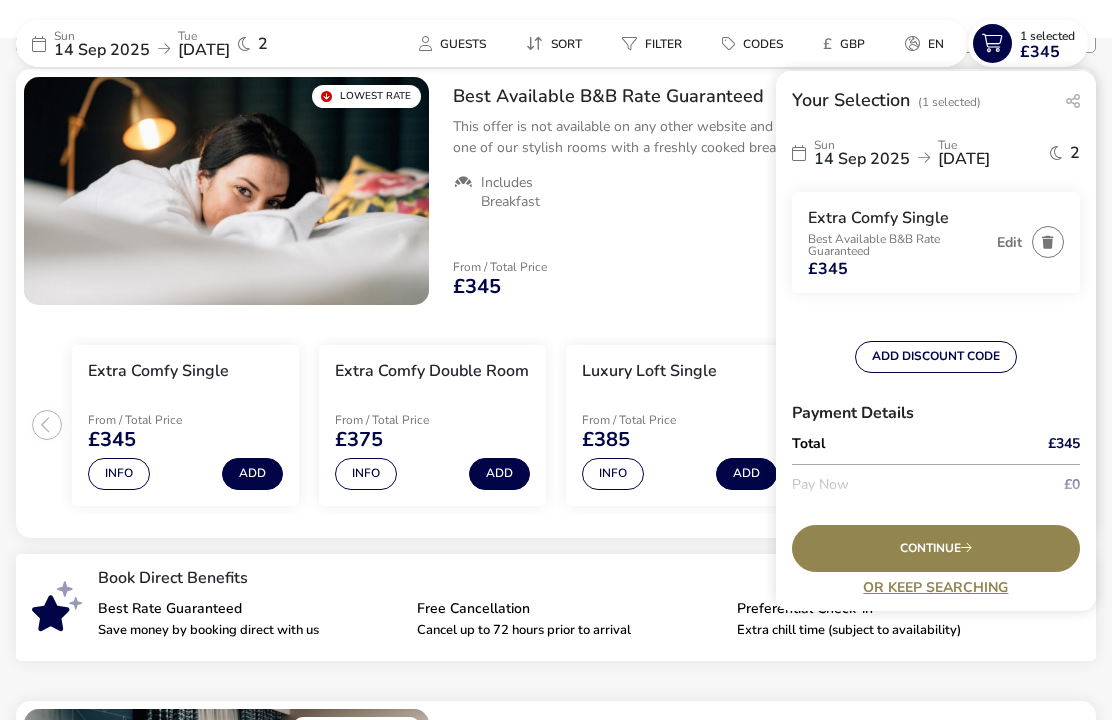 click on "Continue" at bounding box center (936, 548) 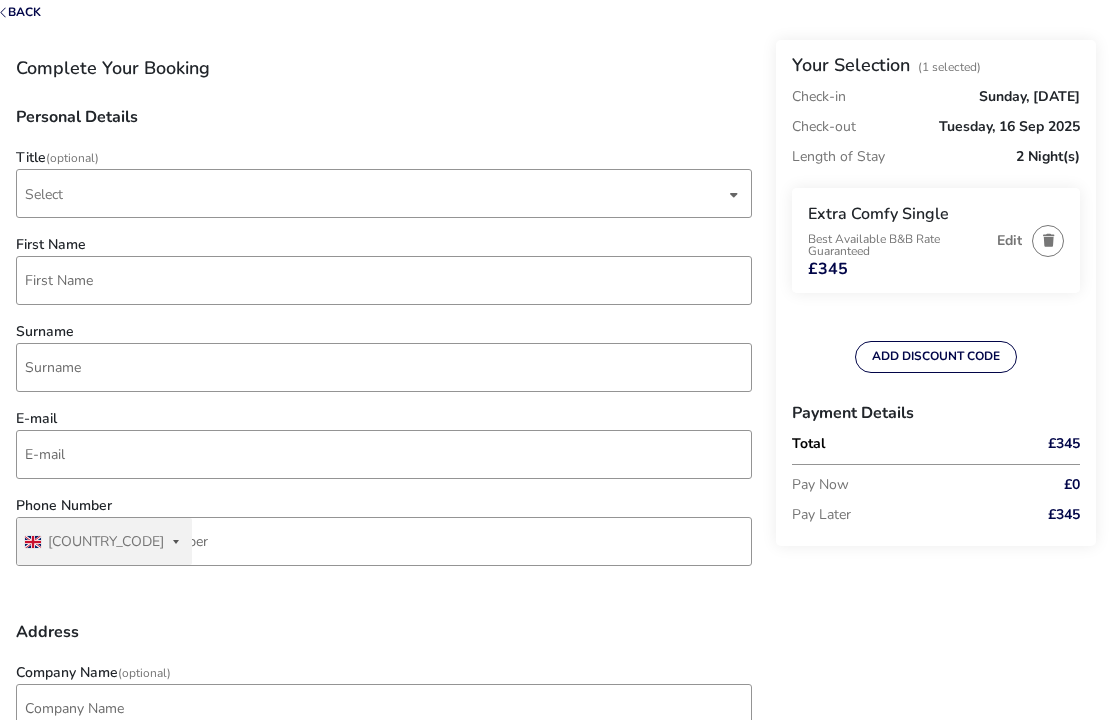 scroll, scrollTop: 0, scrollLeft: 0, axis: both 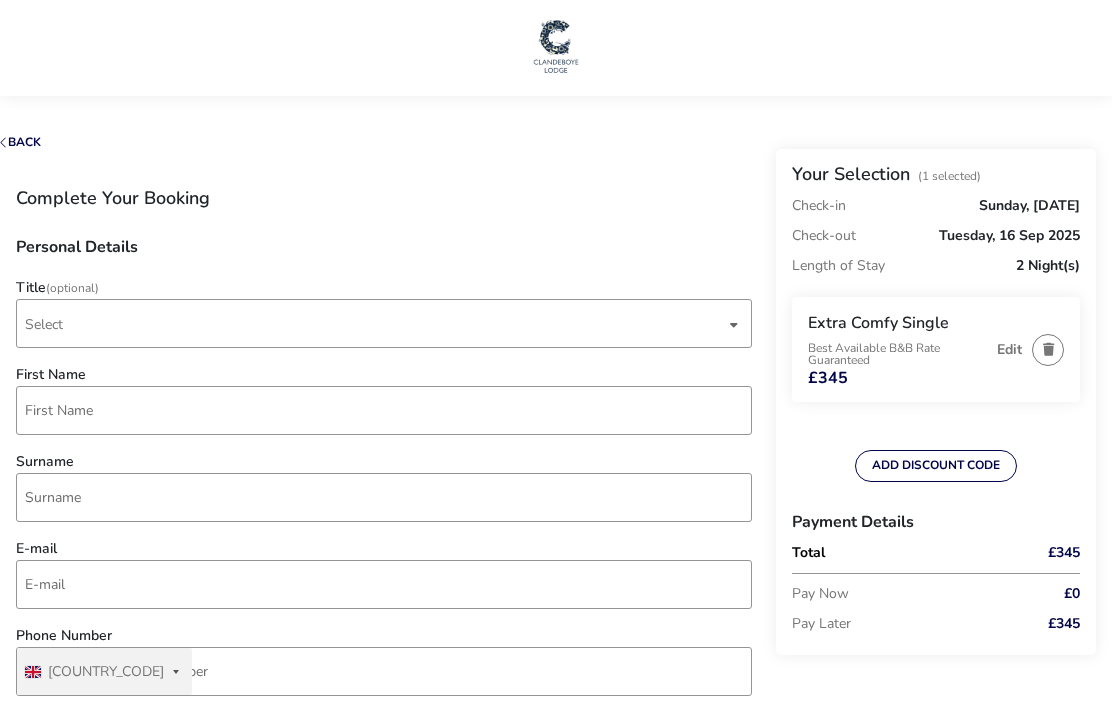 click at bounding box center (734, 324) 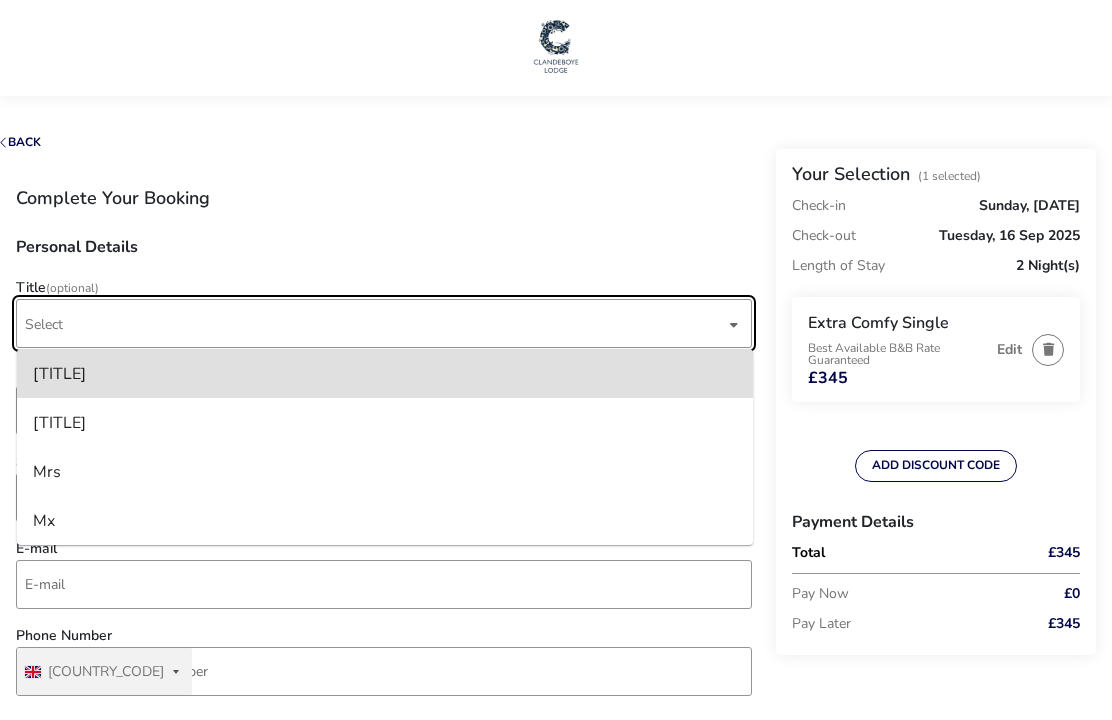 click on "Mrs" at bounding box center [47, 472] 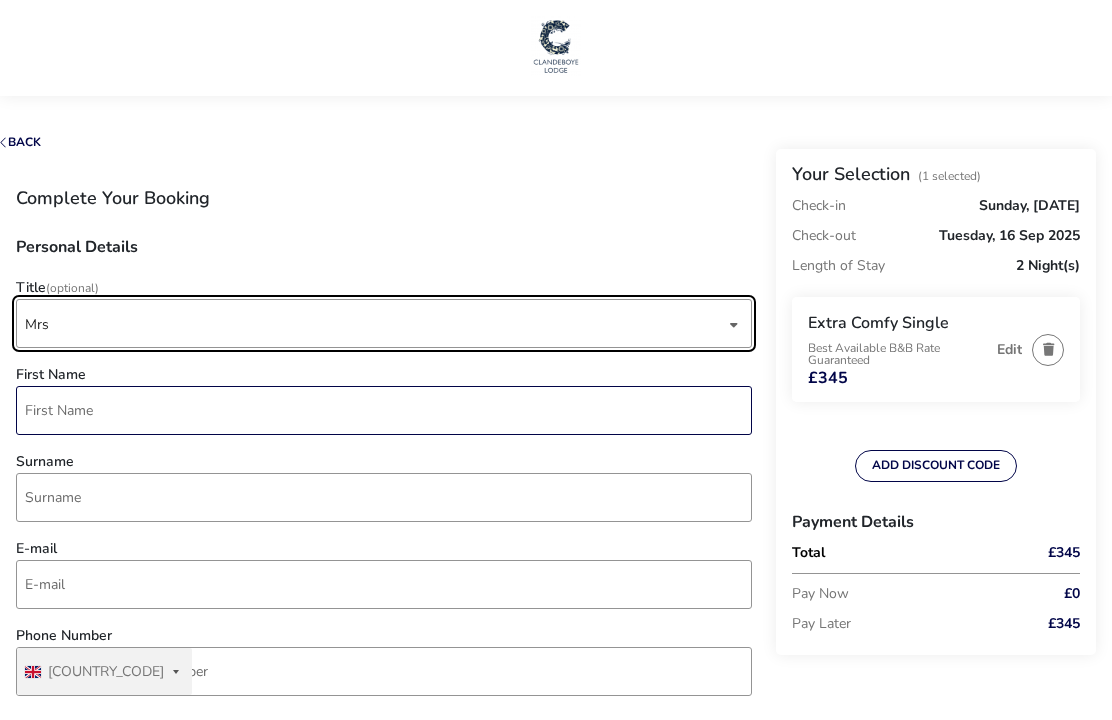 click on "First Name" at bounding box center (384, 410) 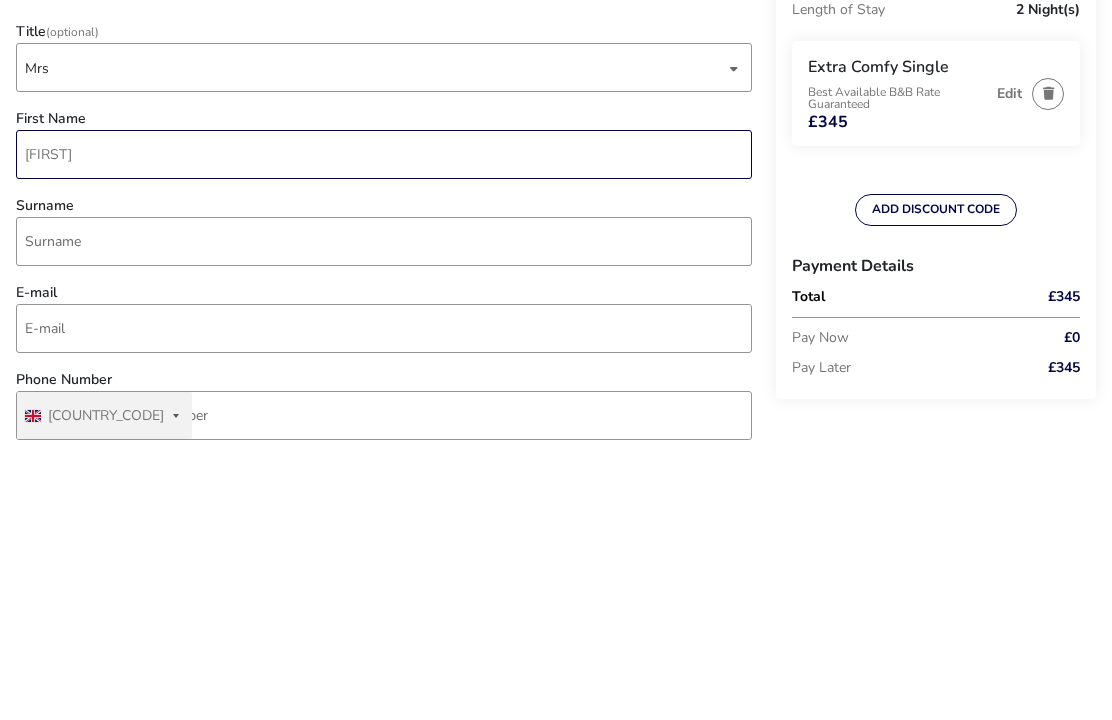 type on "[FIRST]" 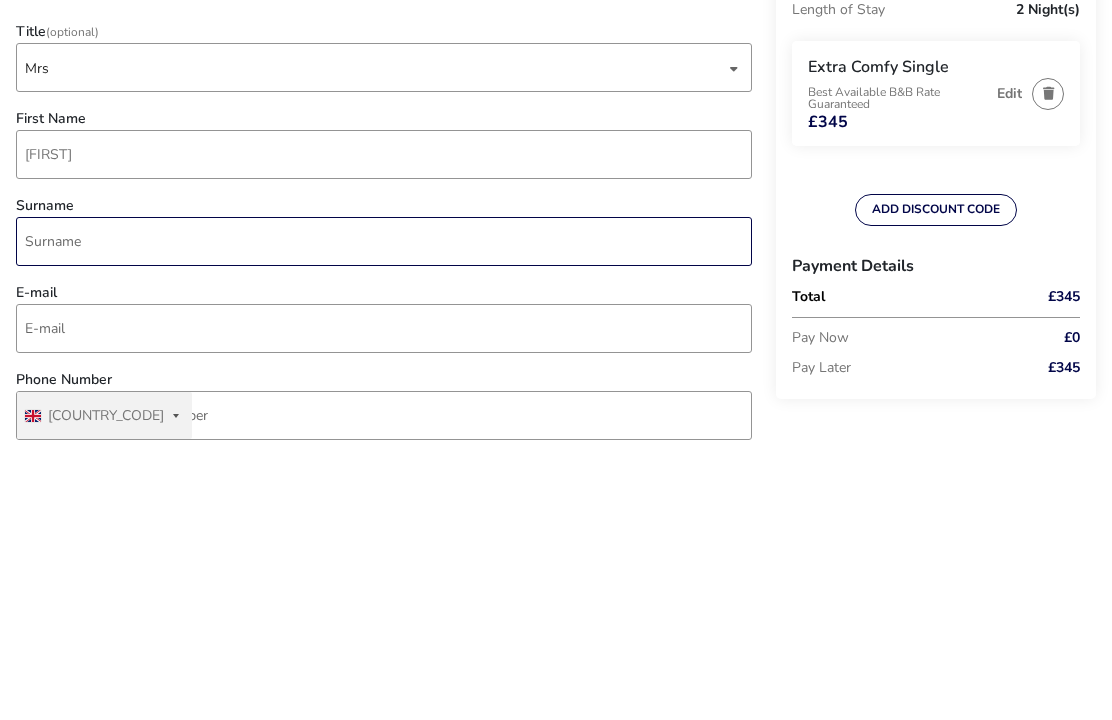 click on "Surname" at bounding box center [384, 497] 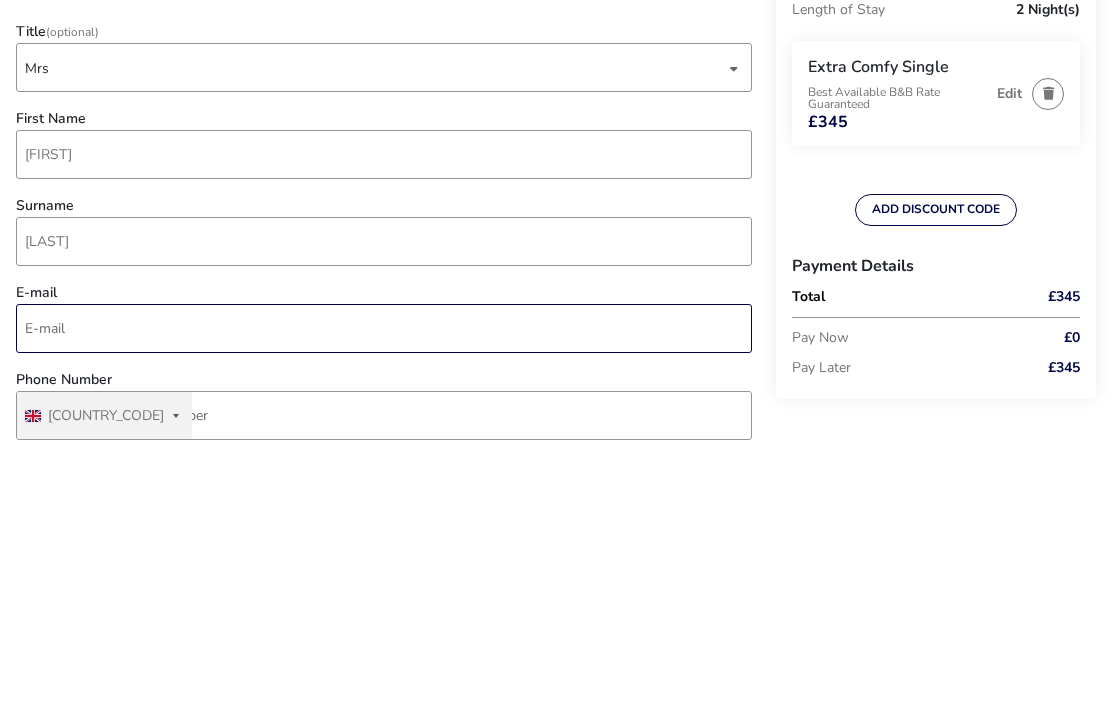 scroll, scrollTop: 21, scrollLeft: 0, axis: vertical 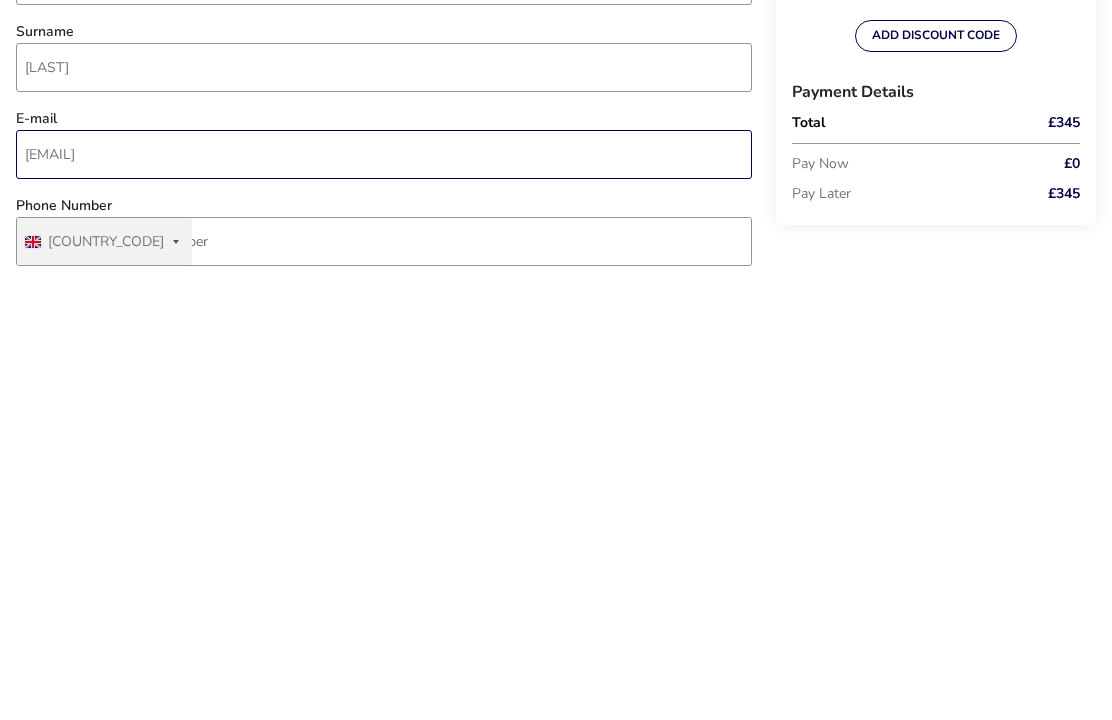 type on "[EMAIL]" 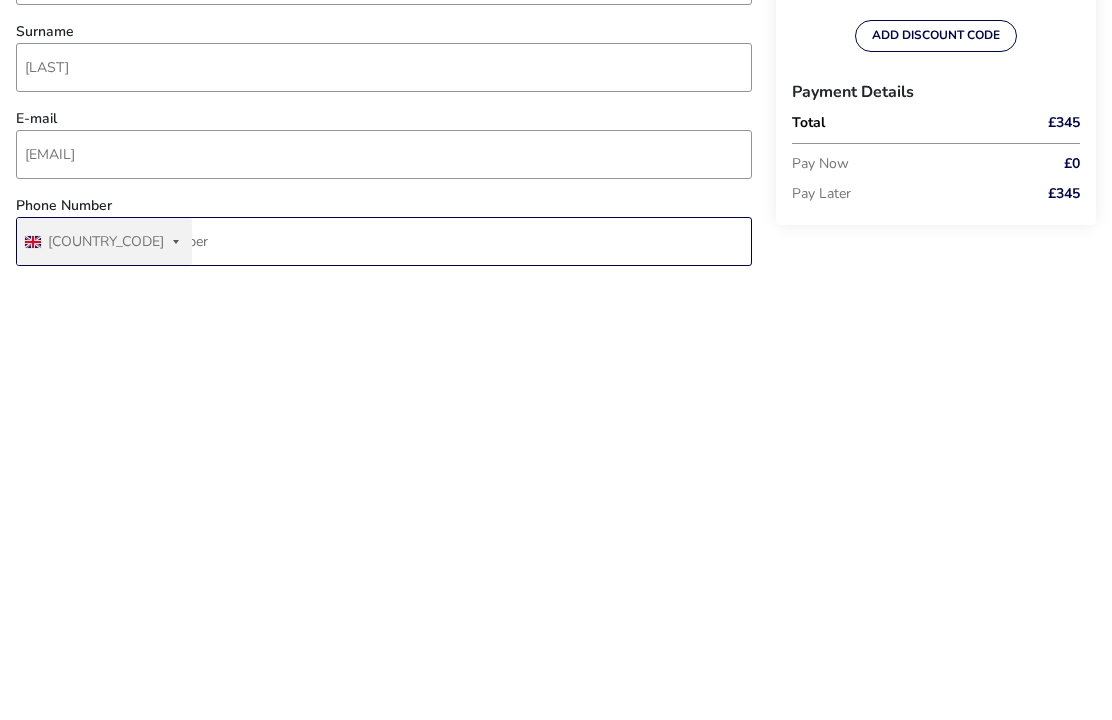 click on "Phone Number" at bounding box center [384, 650] 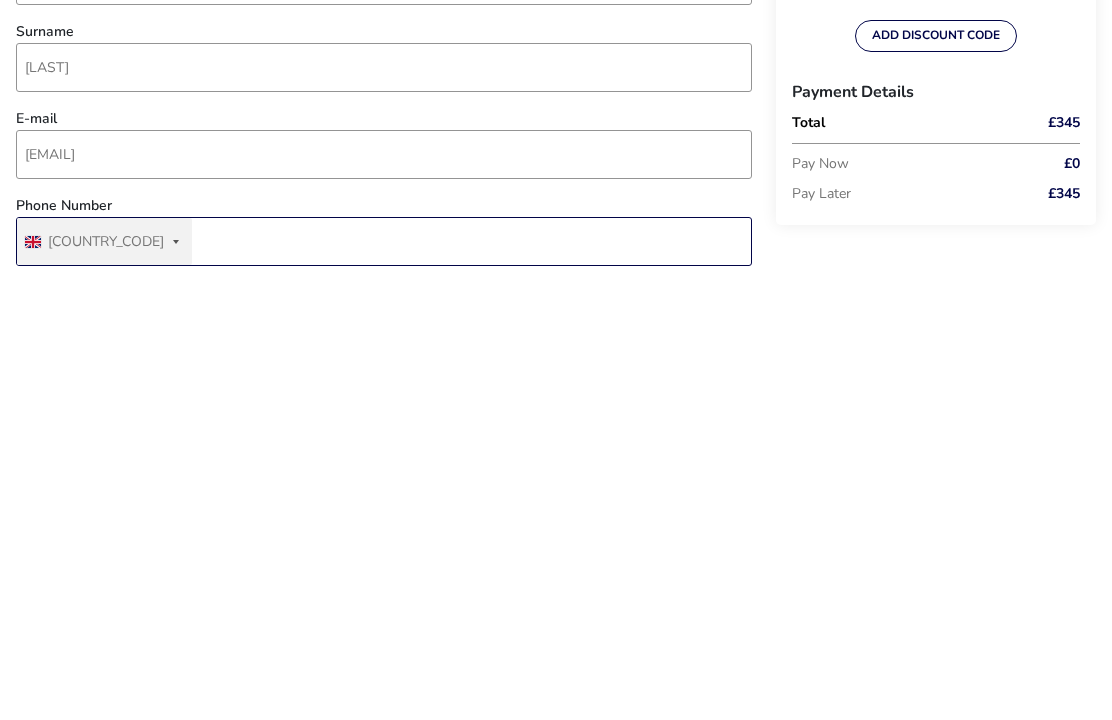 type on "[PHONE]" 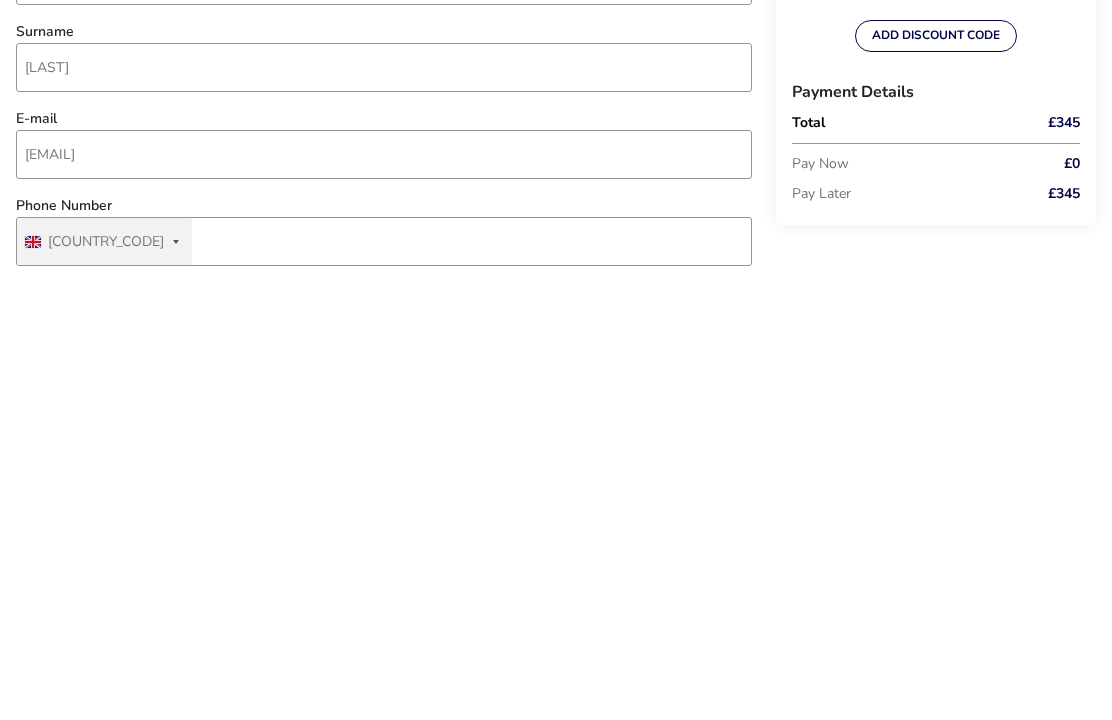 click on "Afghanistan ([PHONE]) Åland Islands ([PHONE]) Albania ([PHONE]) Algeria ([PHONE]) American Samoa ([PHONE]) Andorra ([PHONE]) Angola ([PHONE]) Anguilla ([PHONE]) Antigua & Barbuda ([PHONE]) Argentina ([PHONE]) Armenia ([PHONE]) Aruba ([PHONE]) Ascension Island ([PHONE]) Australia ([PHONE]) Austria ([PHONE]) Azerbaijan ([PHONE]) Bahamas ([PHONE]) Bahrain ([PHONE]) Bangladesh ([PHONE]) Barbados ([PHONE]) Belarus ([PHONE]) Belgium ([PHONE]) Belize ([PHONE]) Benin ([PHONE]) Bermuda ([PHONE]) Bhutan ([PHONE]) Bolivia ([PHONE]) Bosnia & Herzegovina ([PHONE]) Botswana ([PHONE]) Brazil ([PHONE]) British Indian Ocean Territory ([PHONE]) British Virgin Islands ([PHONE]) Brunei ([PHONE]) Bulgaria ([PHONE]) Burkina Faso ([PHONE]) Burundi ([PHONE]) Cambodia ([PHONE])" at bounding box center [556, 1119] 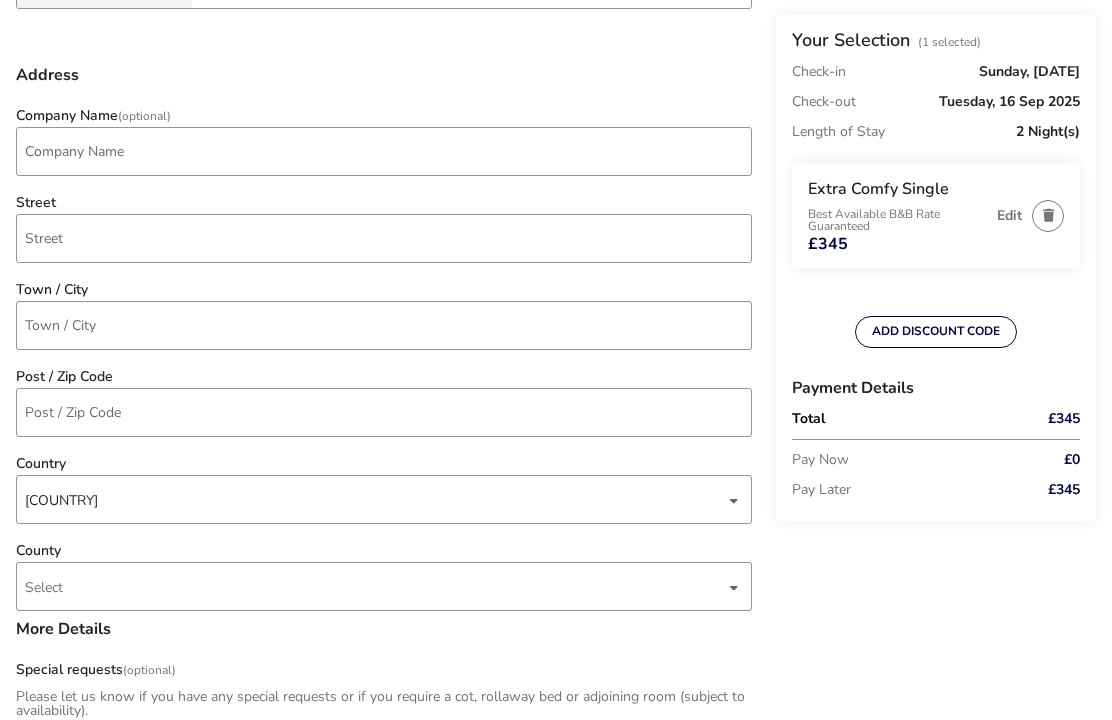scroll, scrollTop: 687, scrollLeft: 0, axis: vertical 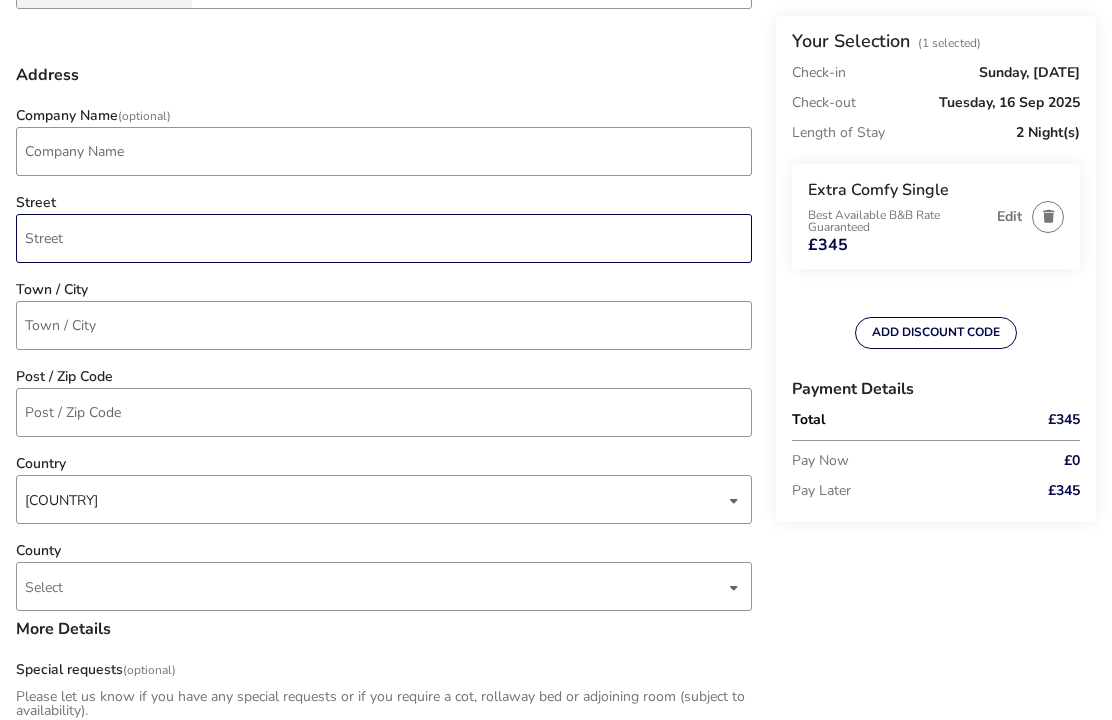 click on "Street" at bounding box center [384, 238] 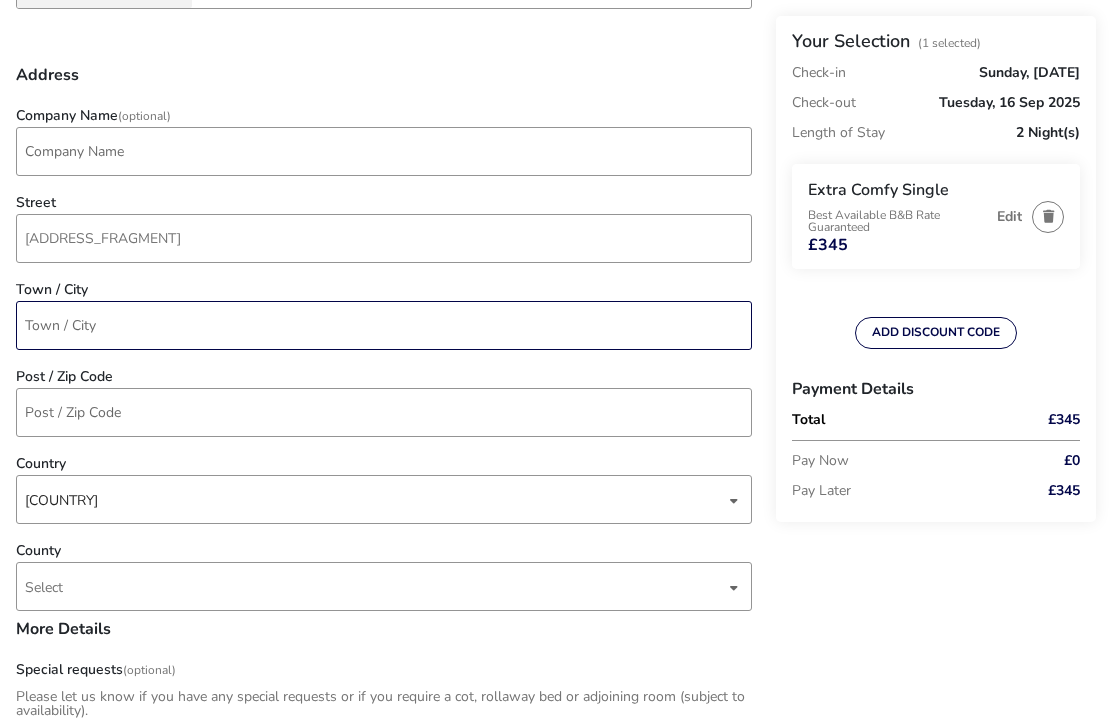 click on "Town / City" at bounding box center [384, 325] 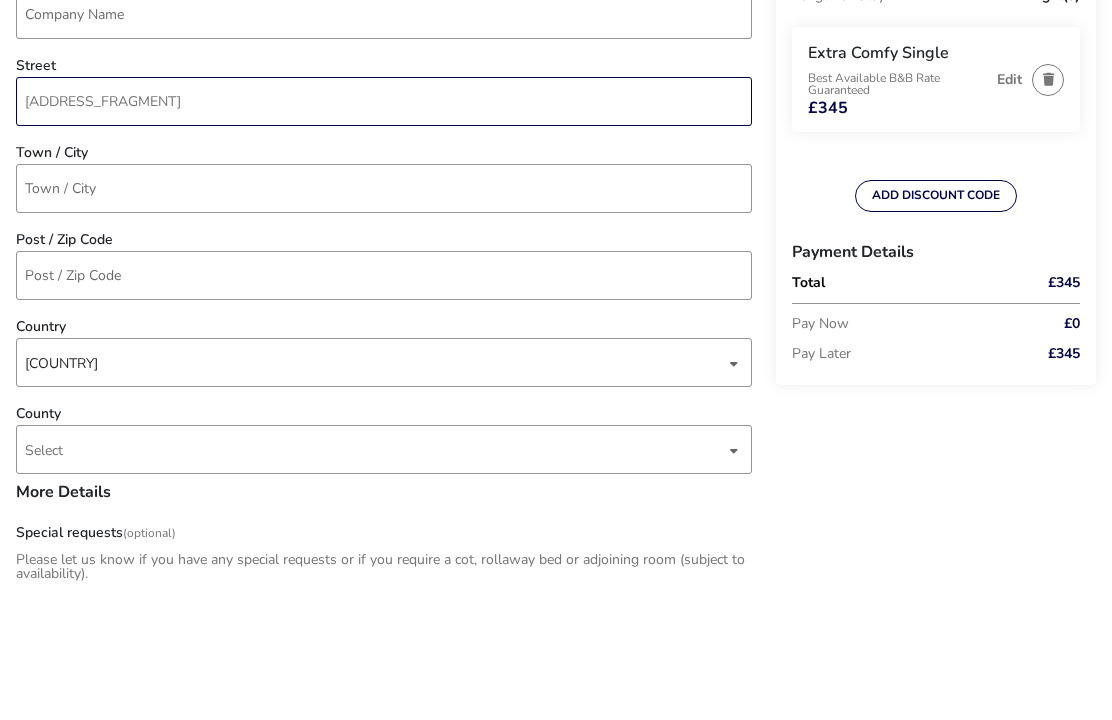 click on "[ADDRESS_FRAGMENT]" at bounding box center [384, 238] 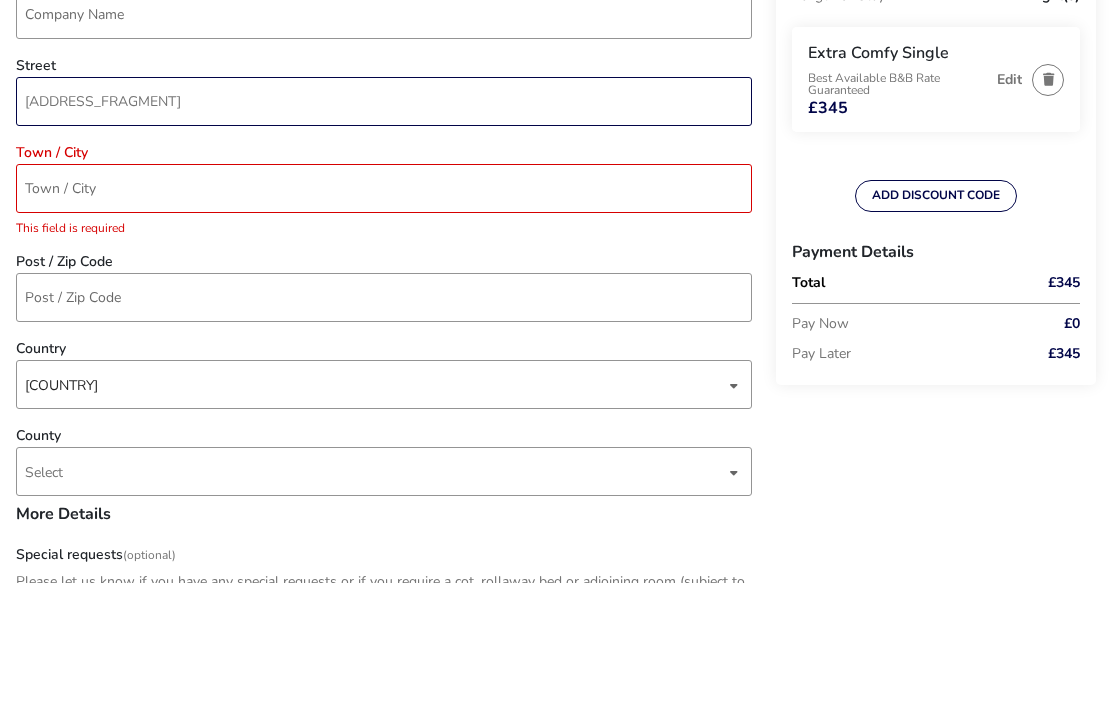 type on "[ADDRESS_FRAGMENT]" 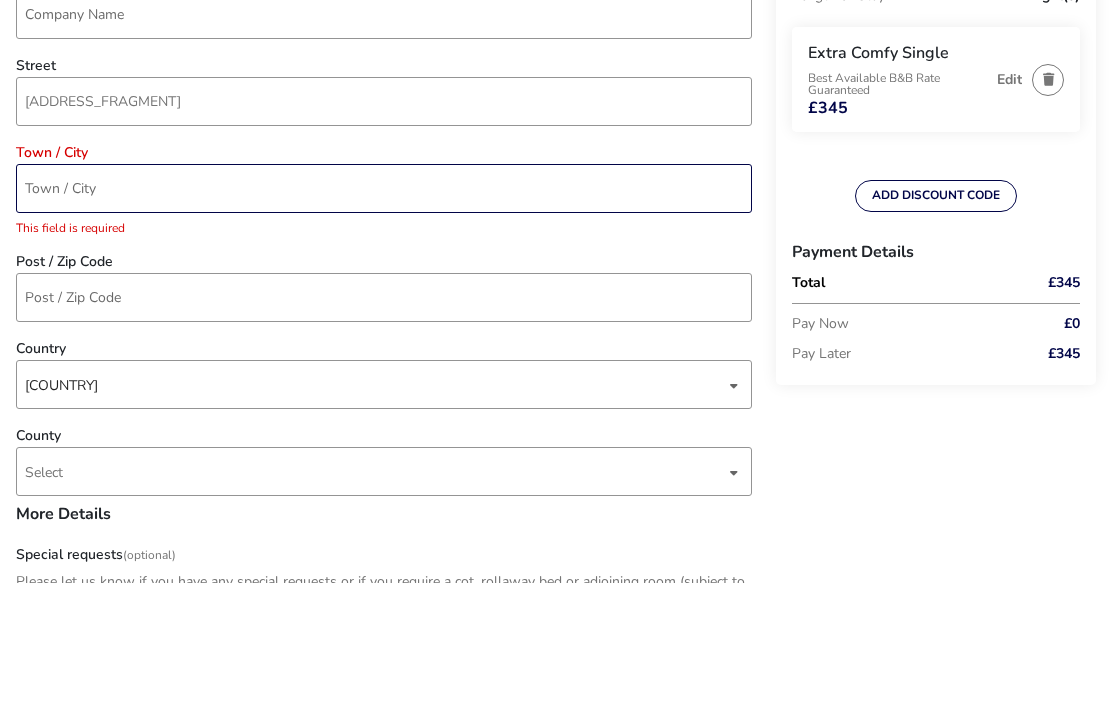 click on "Town / City" at bounding box center [384, 325] 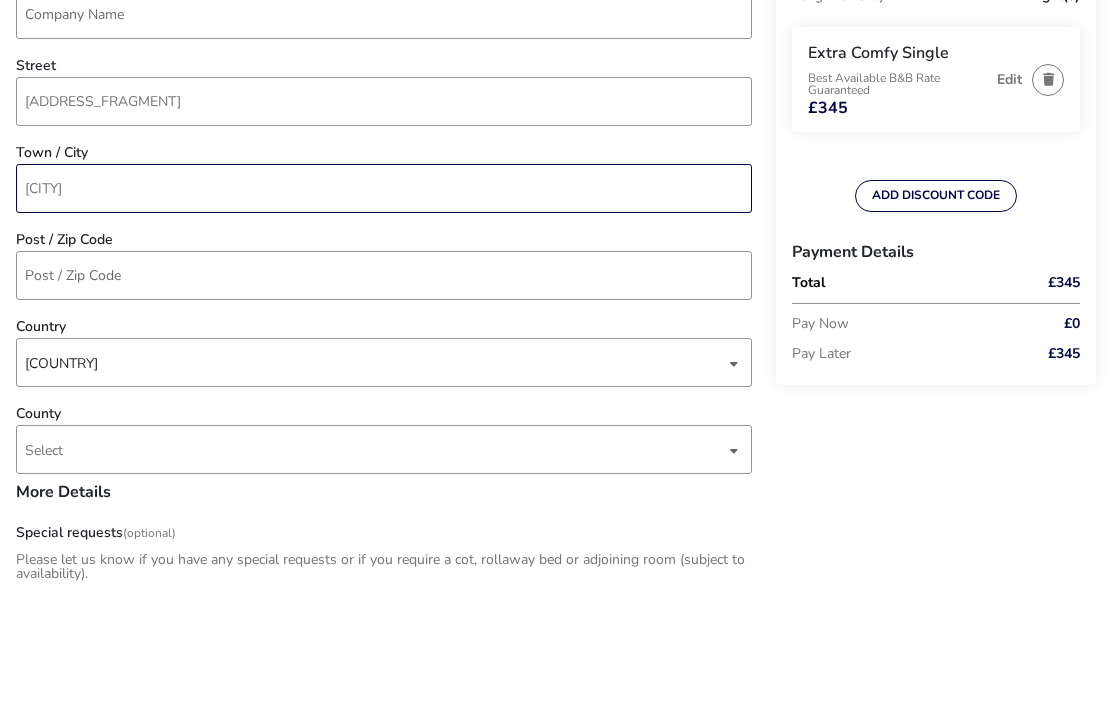 type on "[CITY]" 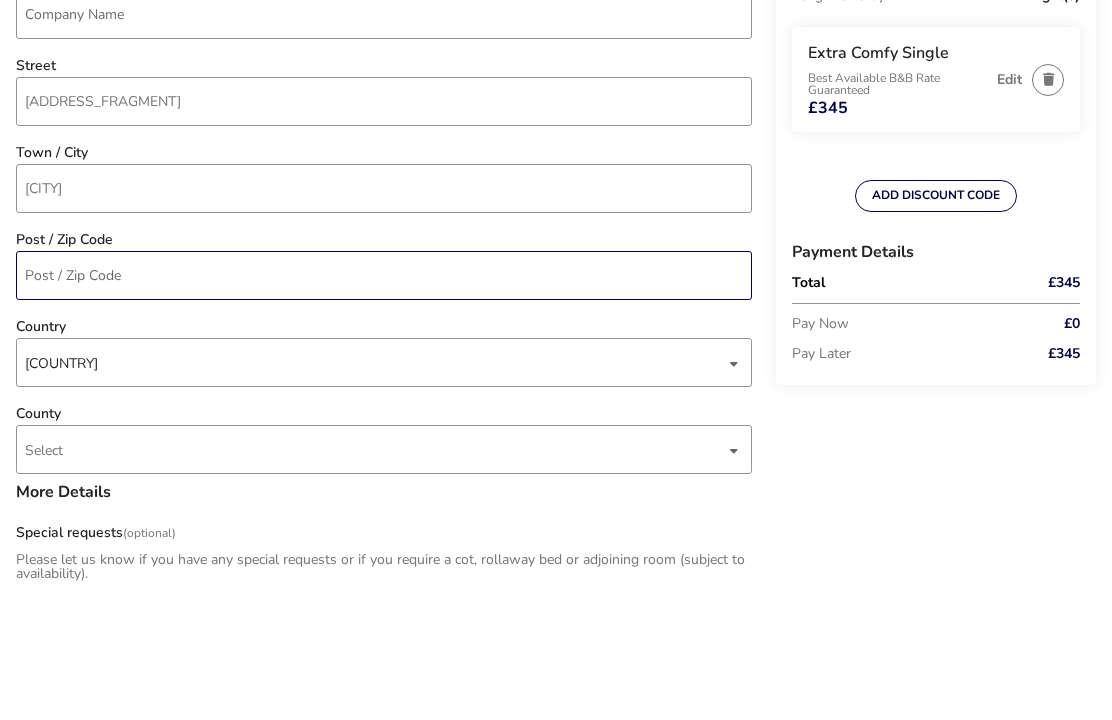 click on "Post / Zip Code" at bounding box center (384, 412) 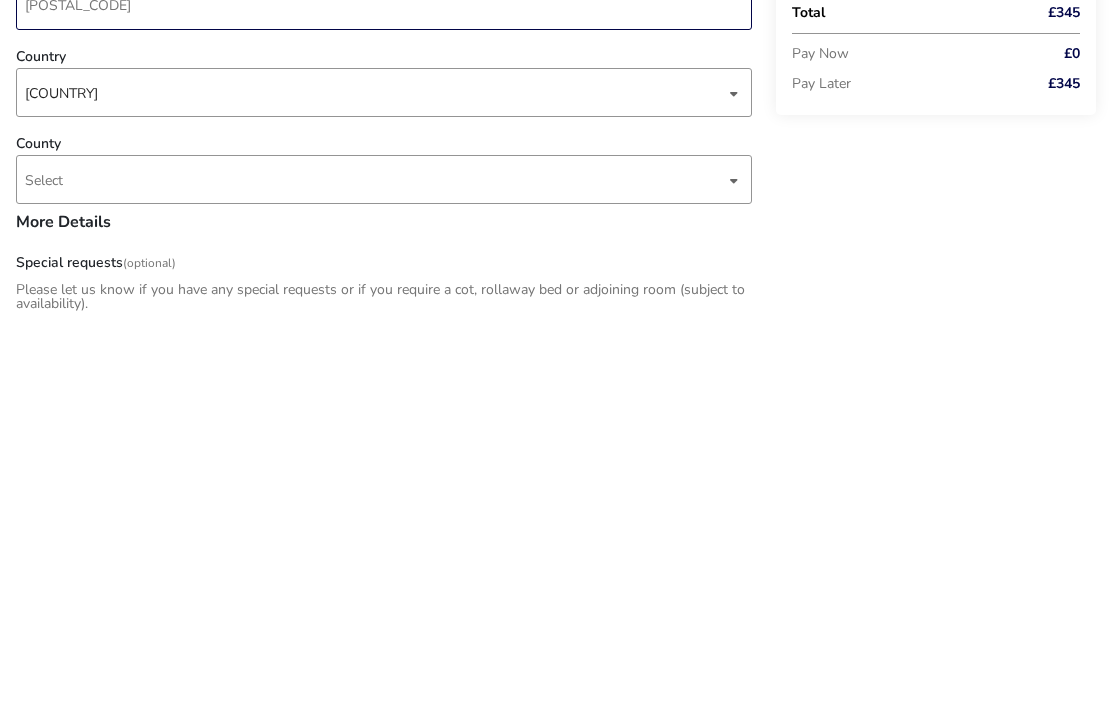 type on "[POSTAL_CODE]" 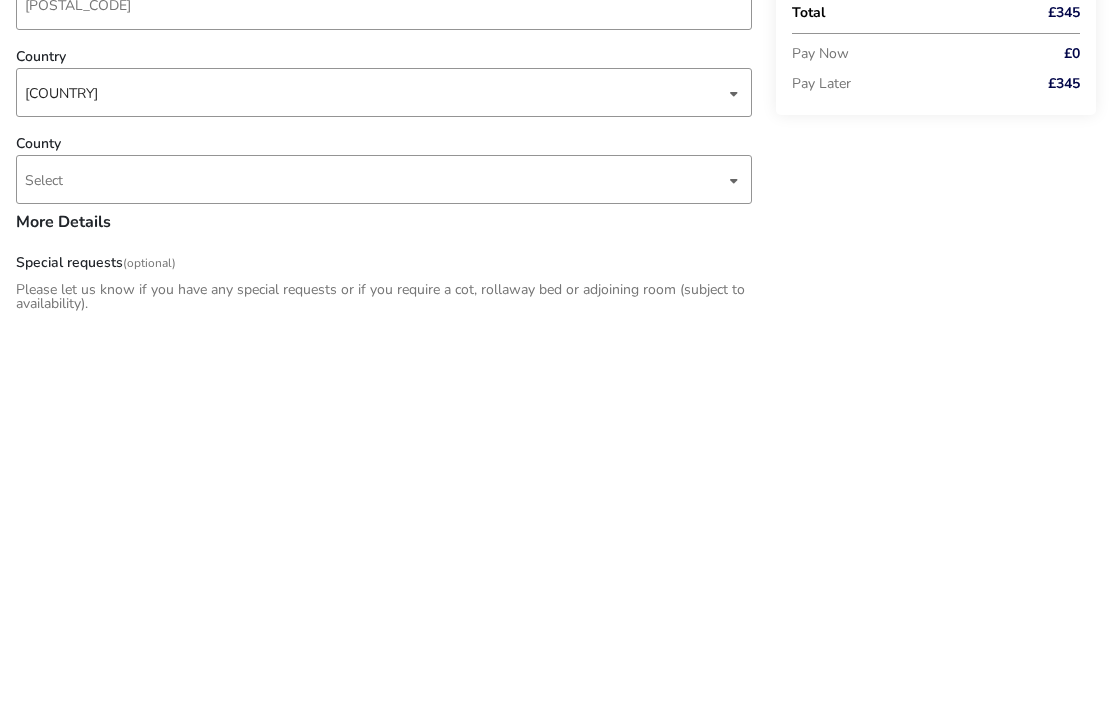 click on "Afghanistan ([PHONE]) Åland Islands ([PHONE]) Albania ([PHONE]) Algeria ([PHONE]) American Samoa ([PHONE]) Andorra ([PHONE]) Angola ([PHONE]) Anguilla ([PHONE]) Antigua & Barbuda ([PHONE]) Argentina ([PHONE]) Armenia ([PHONE]) Aruba ([PHONE]) Ascension Island ([PHONE]) Australia ([PHONE]) Austria ([PHONE]) Azerbaijan ([PHONE]) Bahamas ([PHONE]) Bahrain ([PHONE]) Bangladesh ([PHONE]) Barbados ([PHONE]) Belarus ([PHONE]) Belgium ([PHONE]) Belize ([PHONE]) Benin ([PHONE]) Bermuda ([PHONE]) Bhutan ([PHONE]) Bolivia ([PHONE]) Bosnia & Herzegovina ([PHONE]) Botswana ([PHONE]) Brazil ([PHONE]) British Indian Ocean Territory ([PHONE]) British Virgin Islands ([PHONE]) Brunei ([PHONE]) Bulgaria ([PHONE]) Burkina Faso ([PHONE]) Burundi ([PHONE]) Cambodia ([PHONE])" at bounding box center (556, 453) 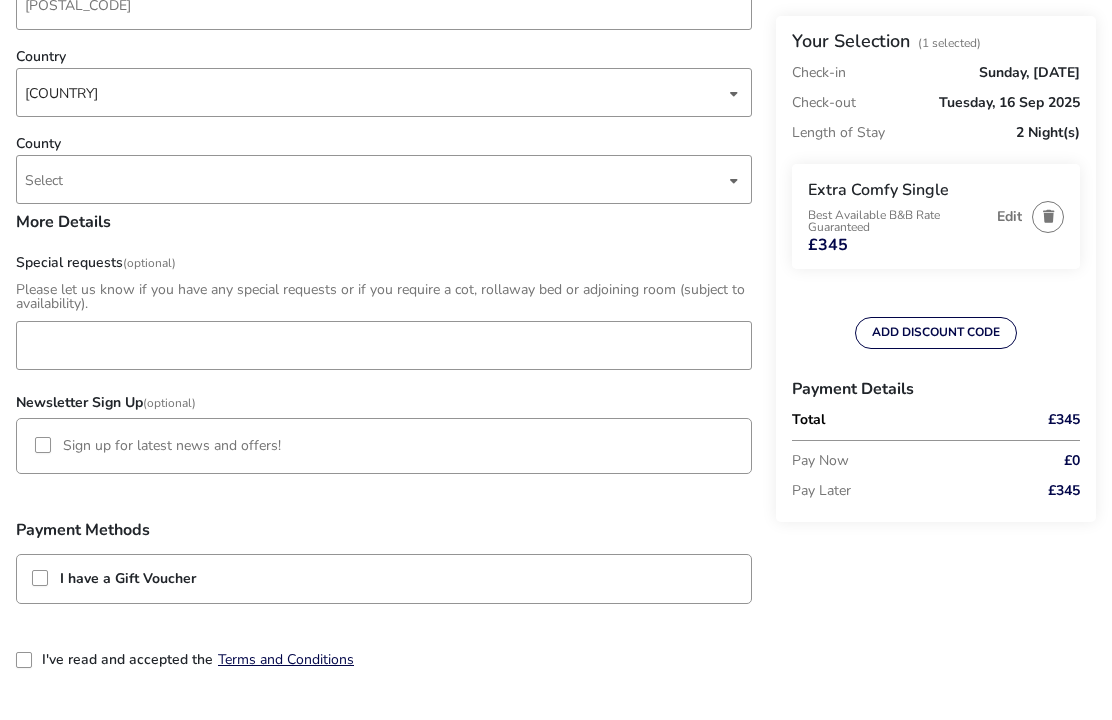click at bounding box center [24, 660] 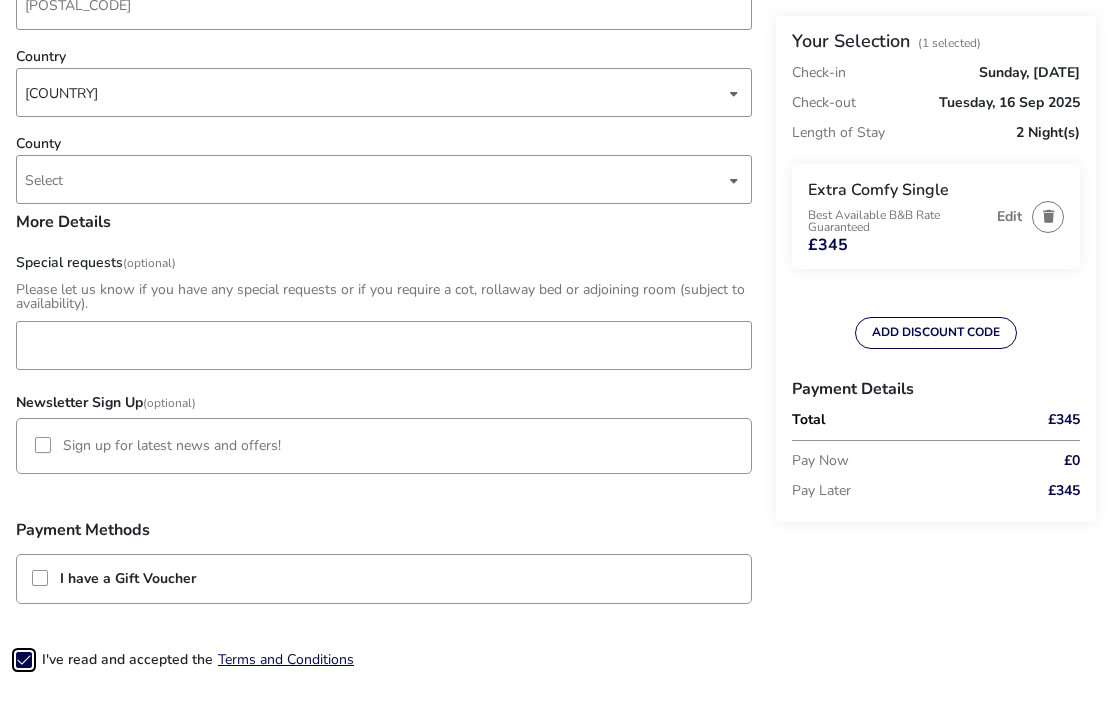 scroll, scrollTop: 11, scrollLeft: 10, axis: both 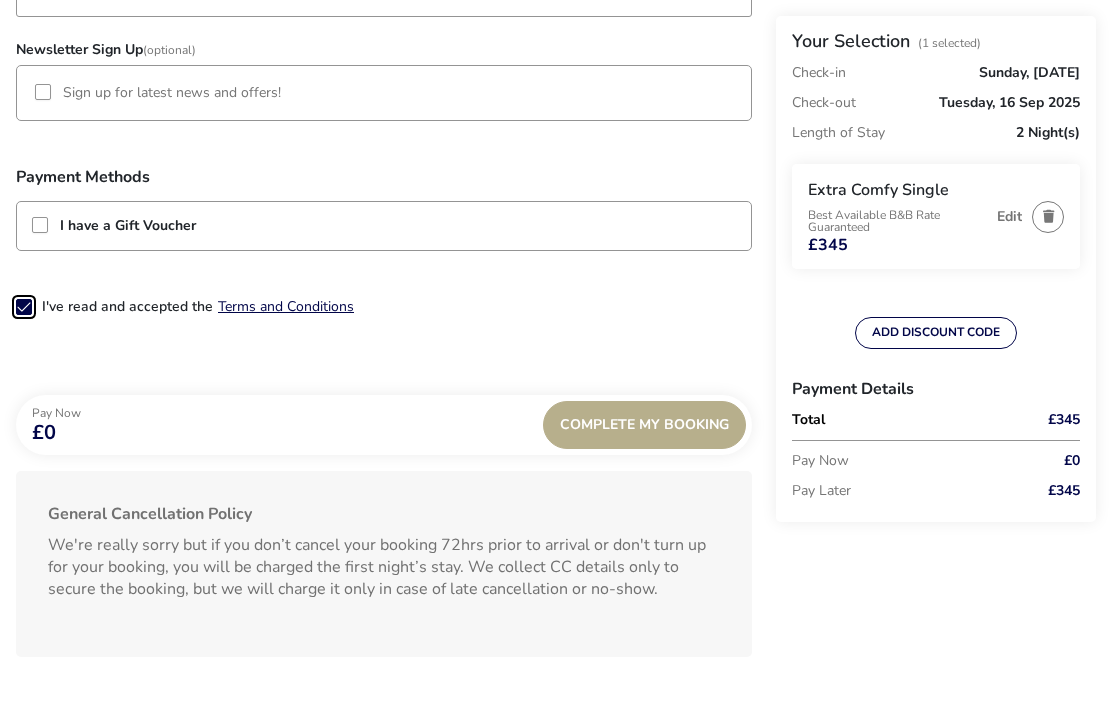 click on "Complete My Booking" at bounding box center [644, 424] 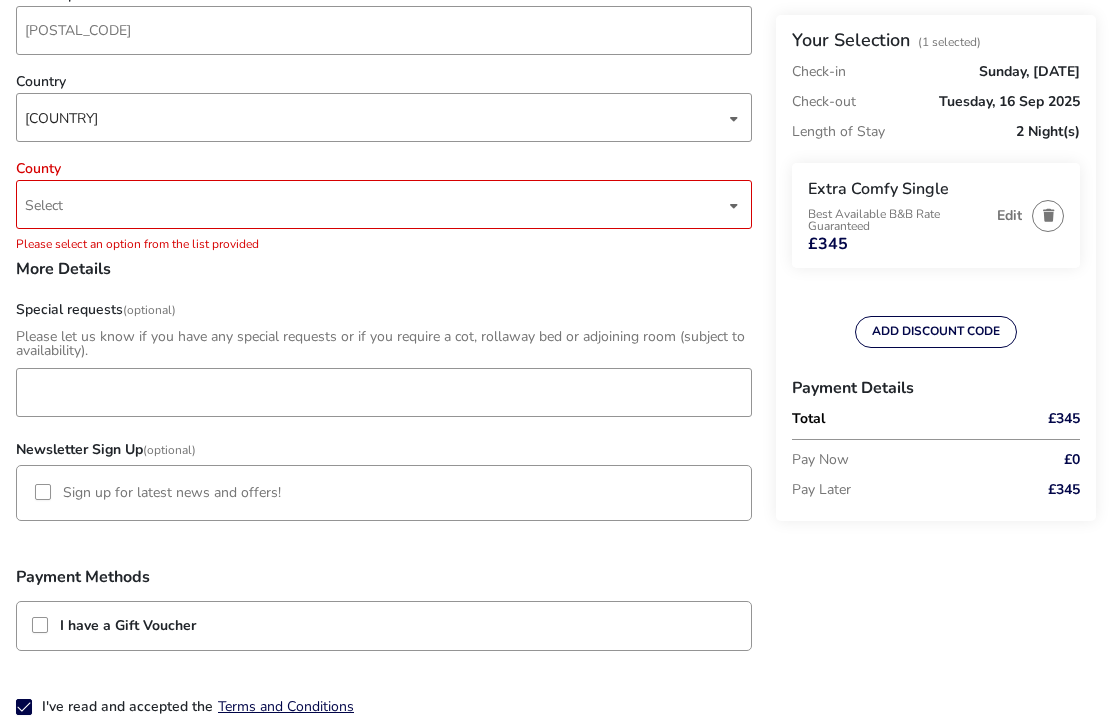 scroll, scrollTop: 881, scrollLeft: 0, axis: vertical 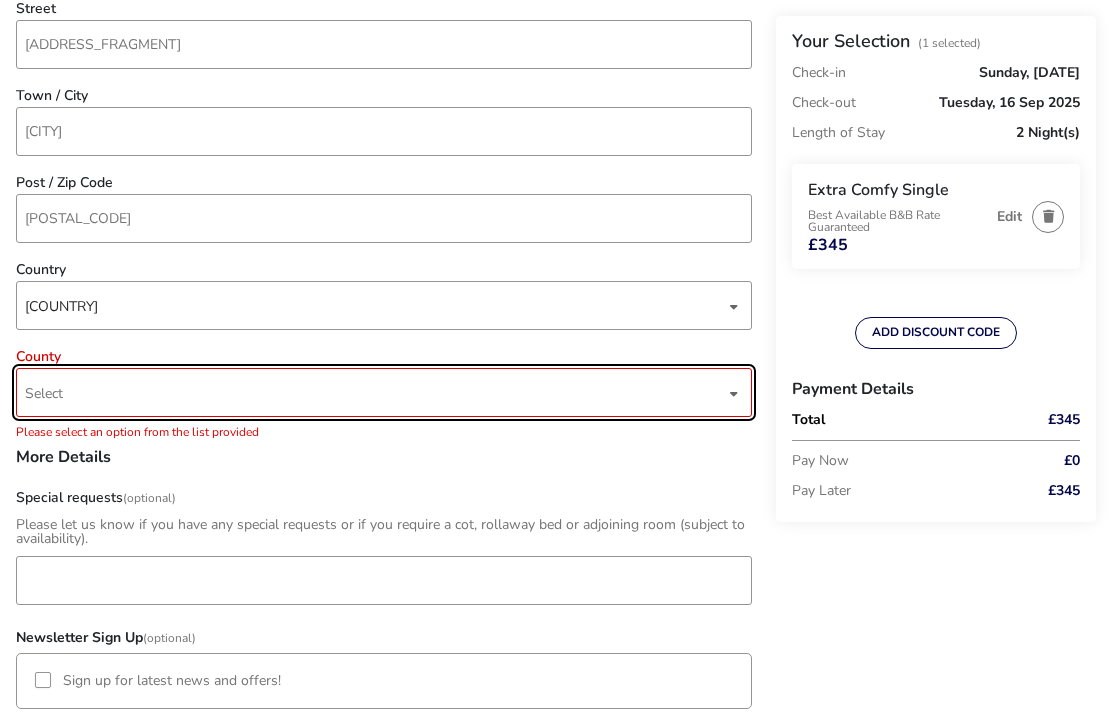 click at bounding box center [734, 393] 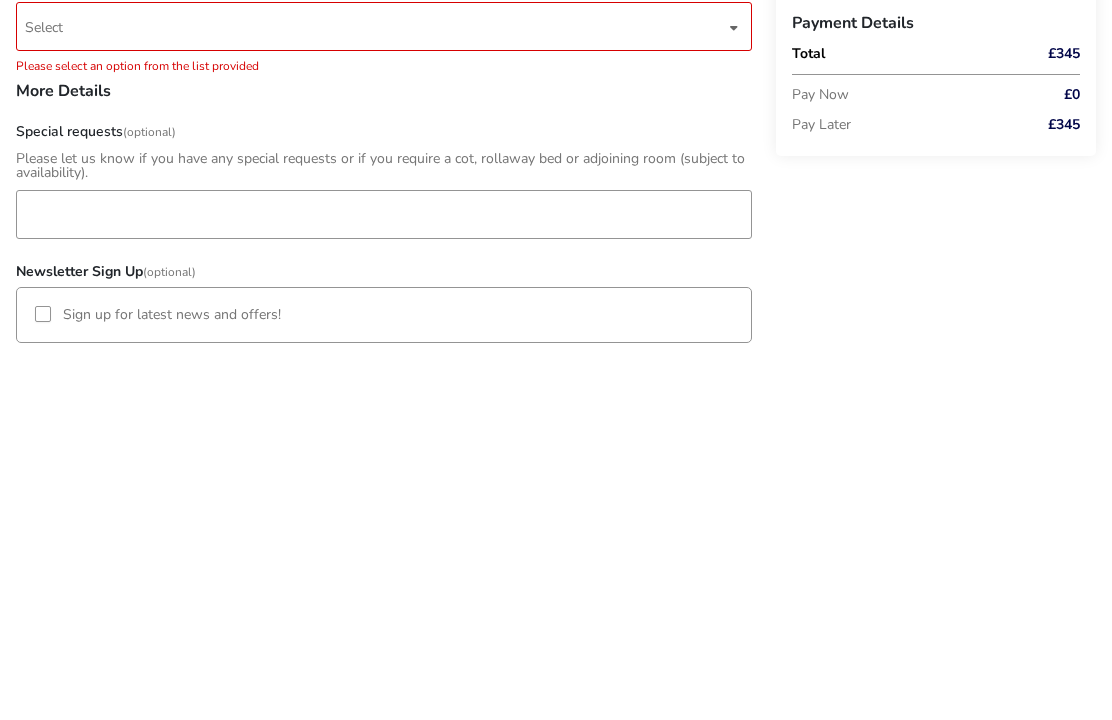 scroll, scrollTop: 1247, scrollLeft: 0, axis: vertical 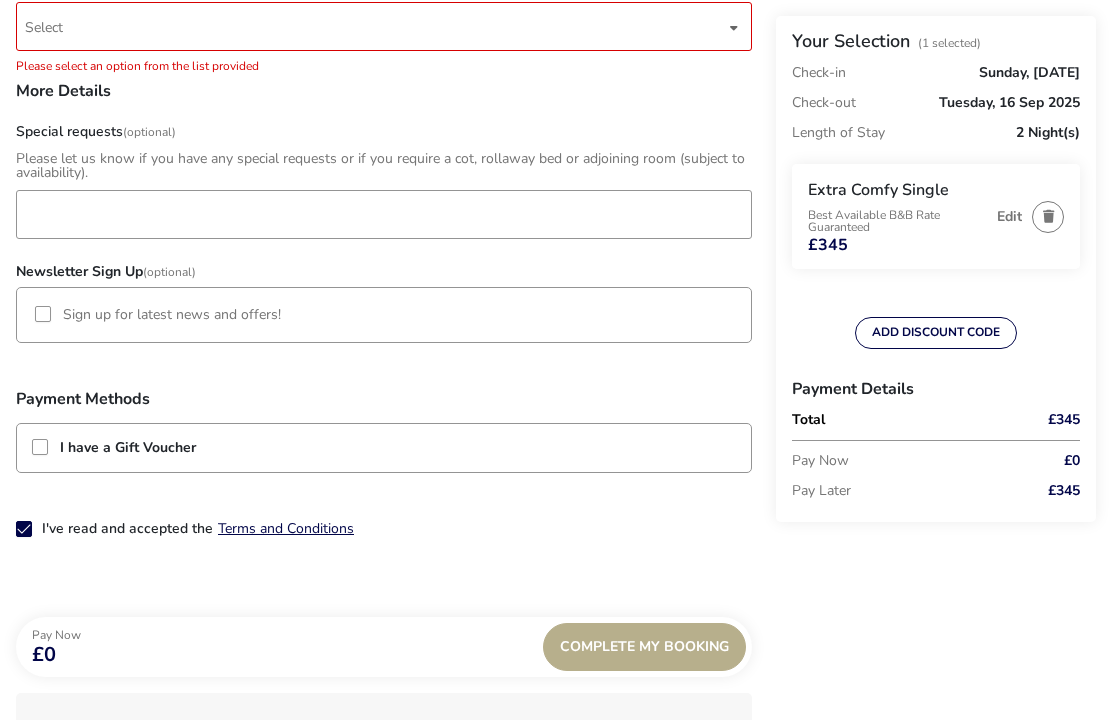 click on "Select" at bounding box center [44, 27] 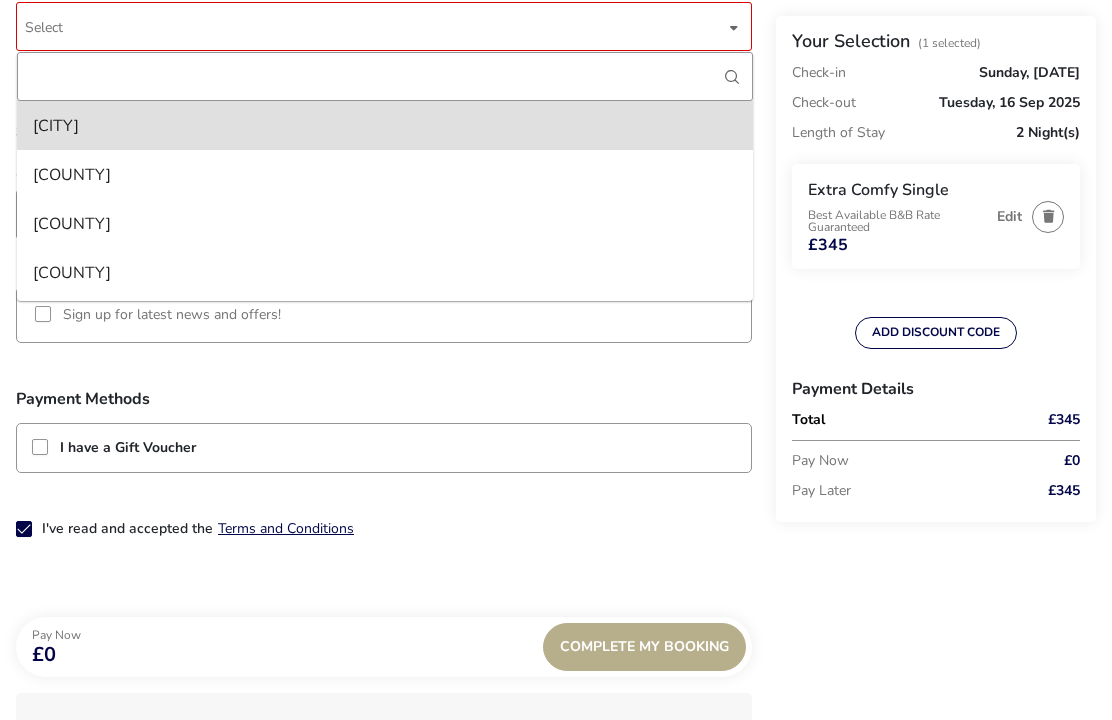 scroll, scrollTop: 1246, scrollLeft: 0, axis: vertical 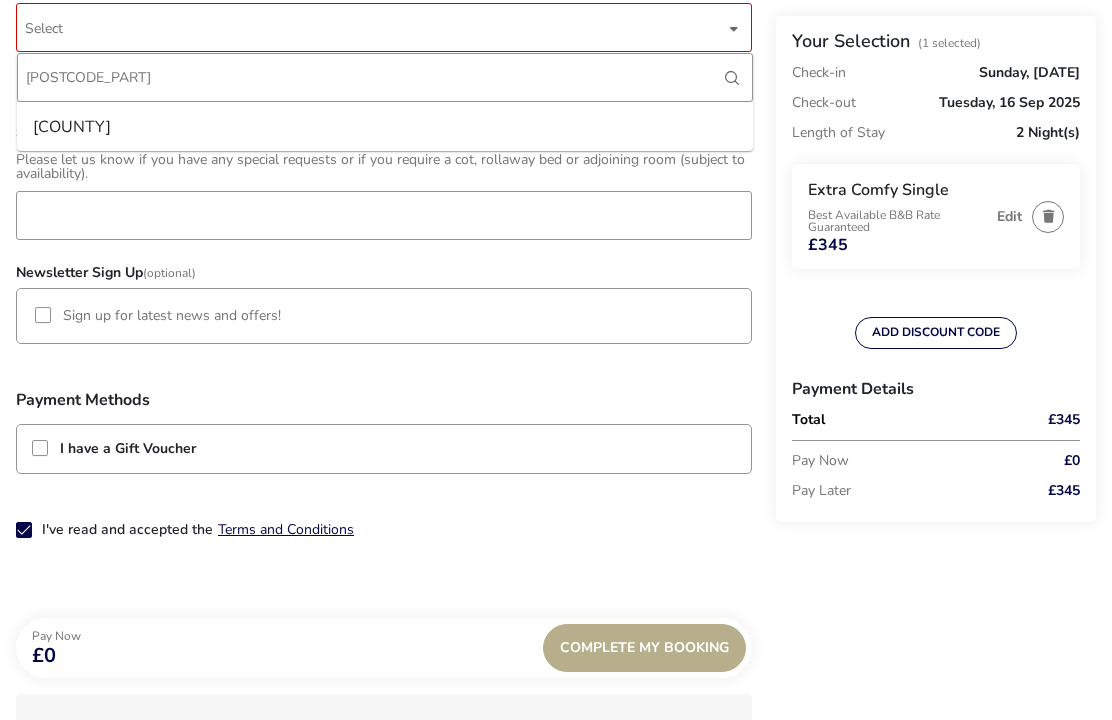 type on "[POSTCODE_PART]" 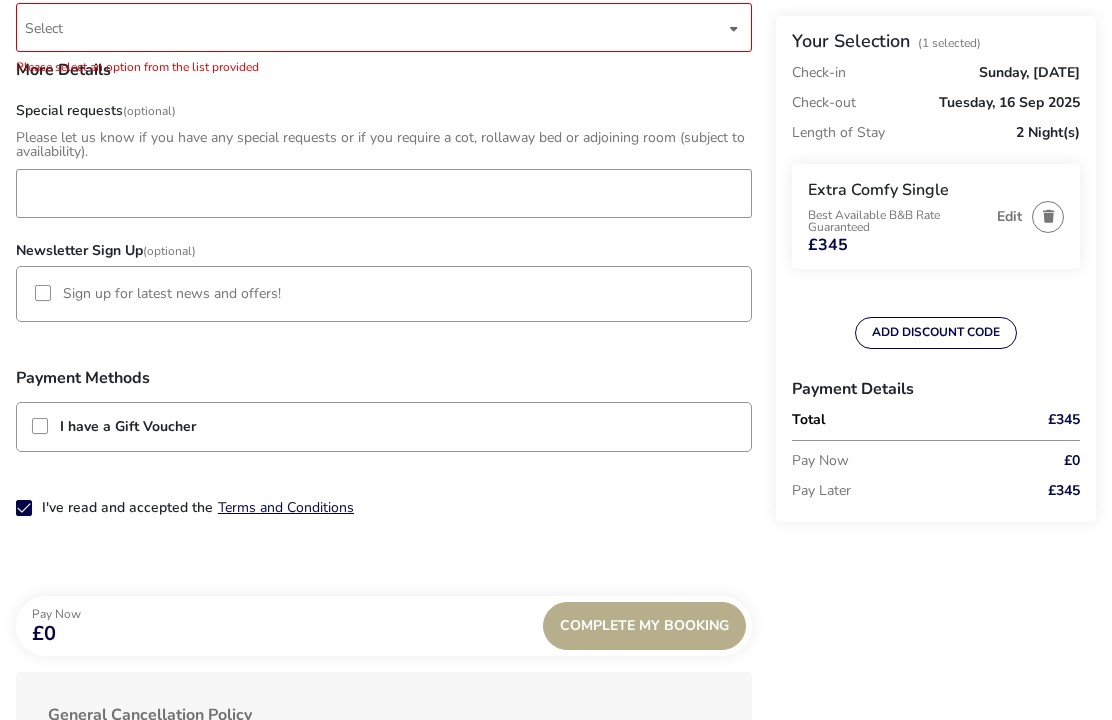 type 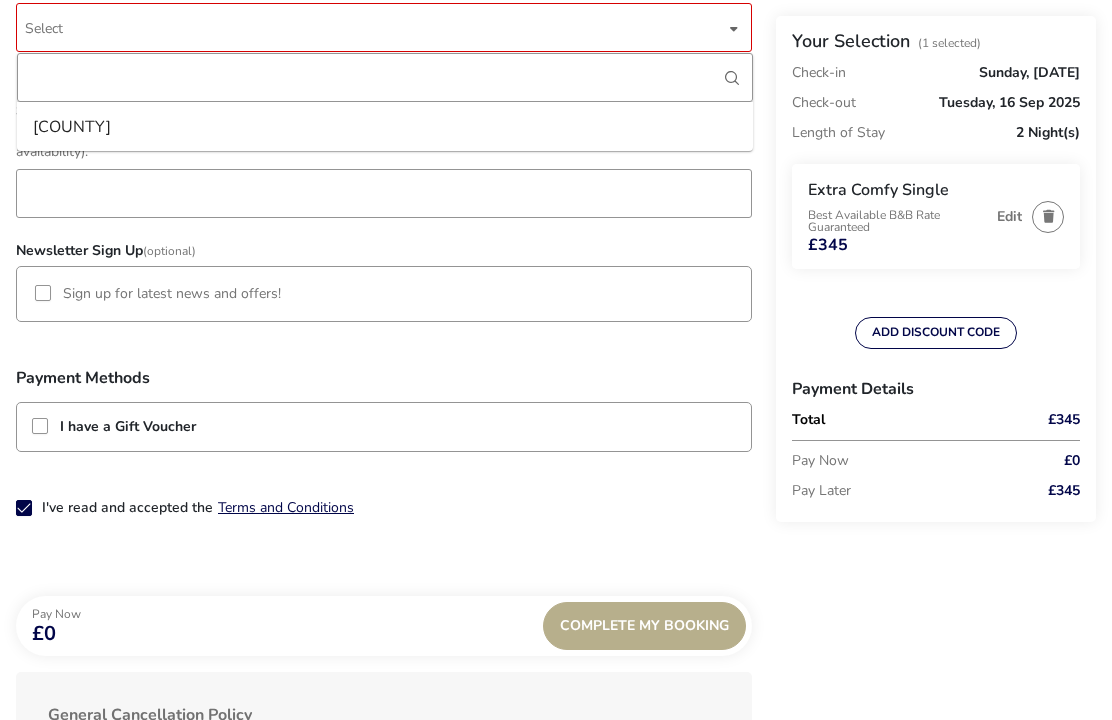scroll, scrollTop: 1247, scrollLeft: 0, axis: vertical 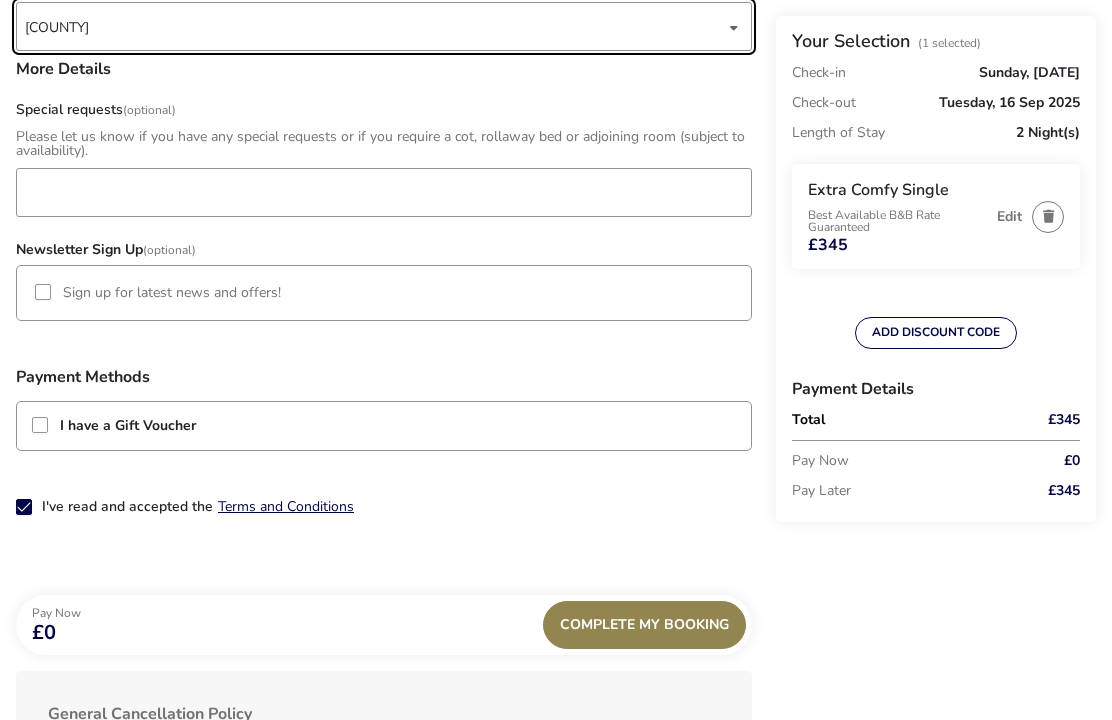 click on "Complete My Booking" at bounding box center (644, 624) 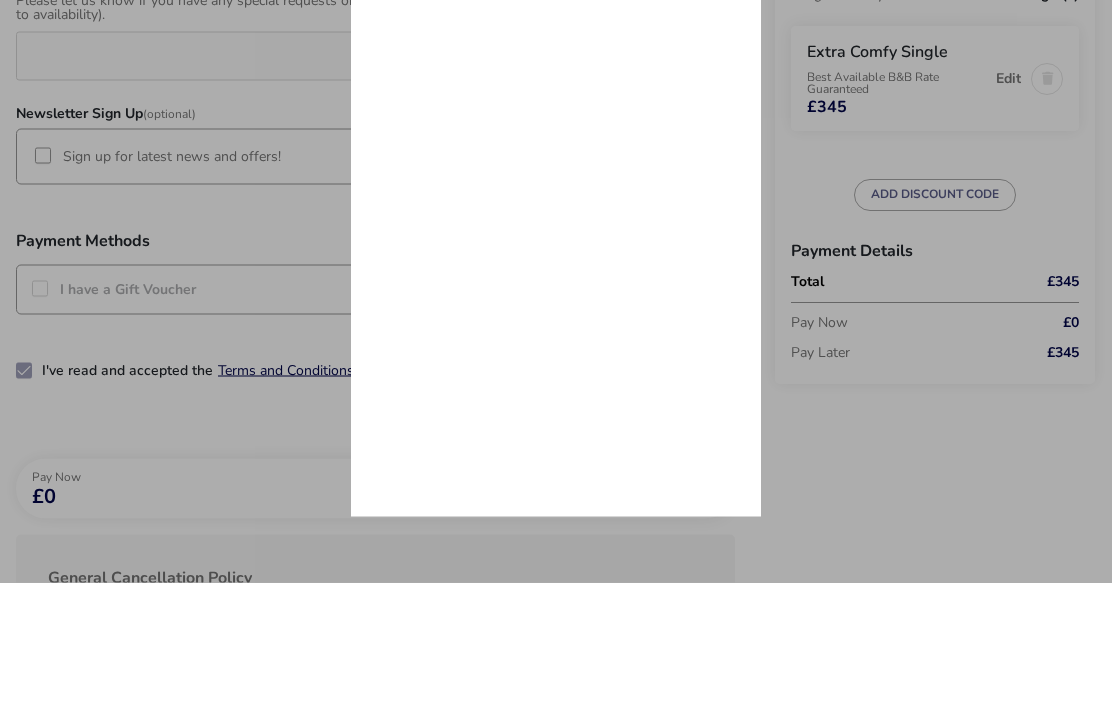 scroll, scrollTop: 1384, scrollLeft: 0, axis: vertical 